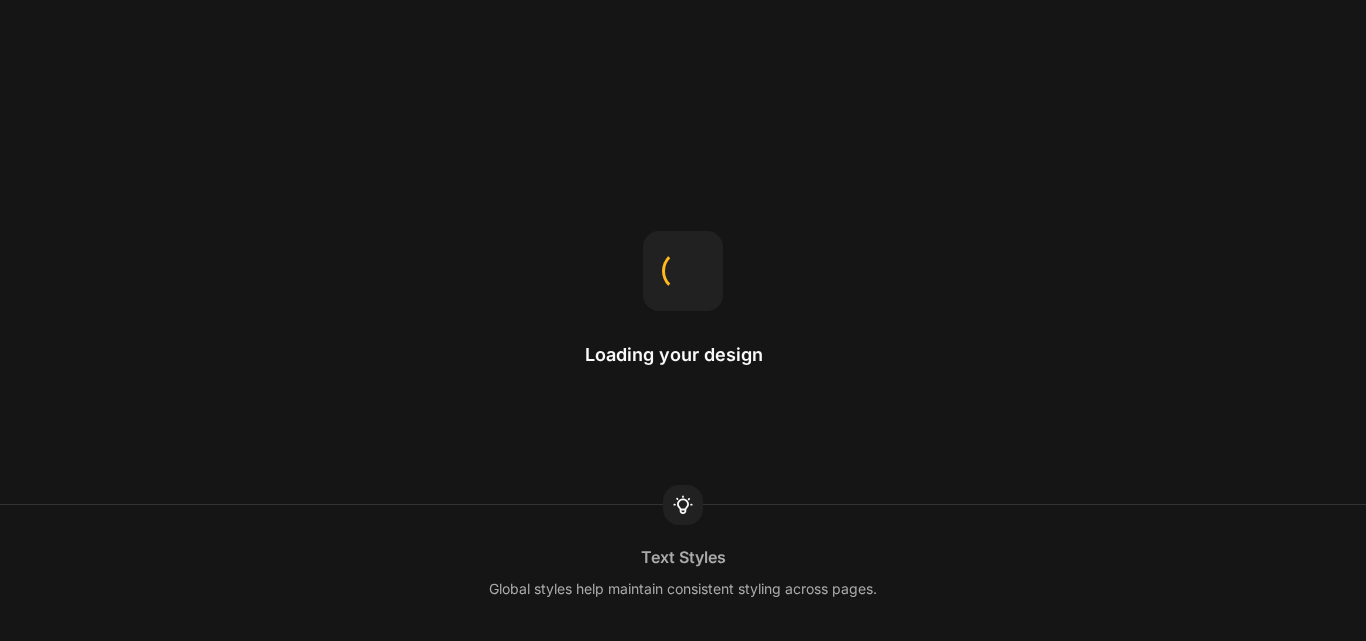 scroll, scrollTop: 0, scrollLeft: 0, axis: both 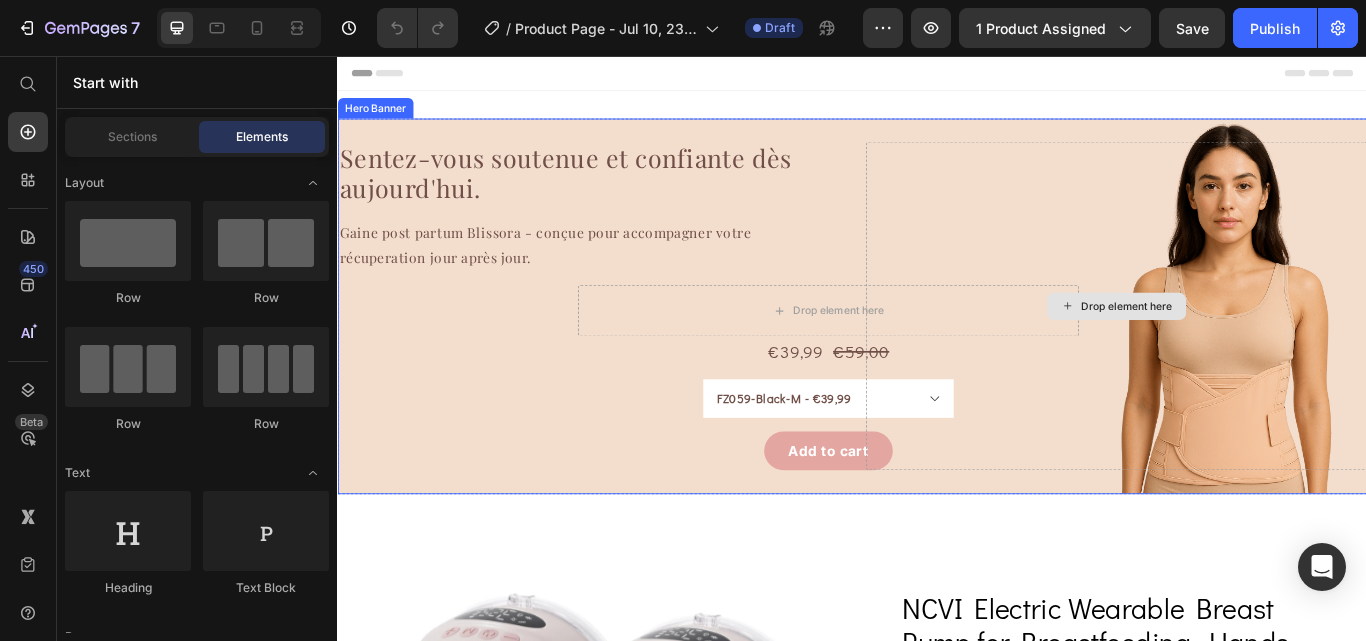 click on "Drop element here" at bounding box center (1245, 347) 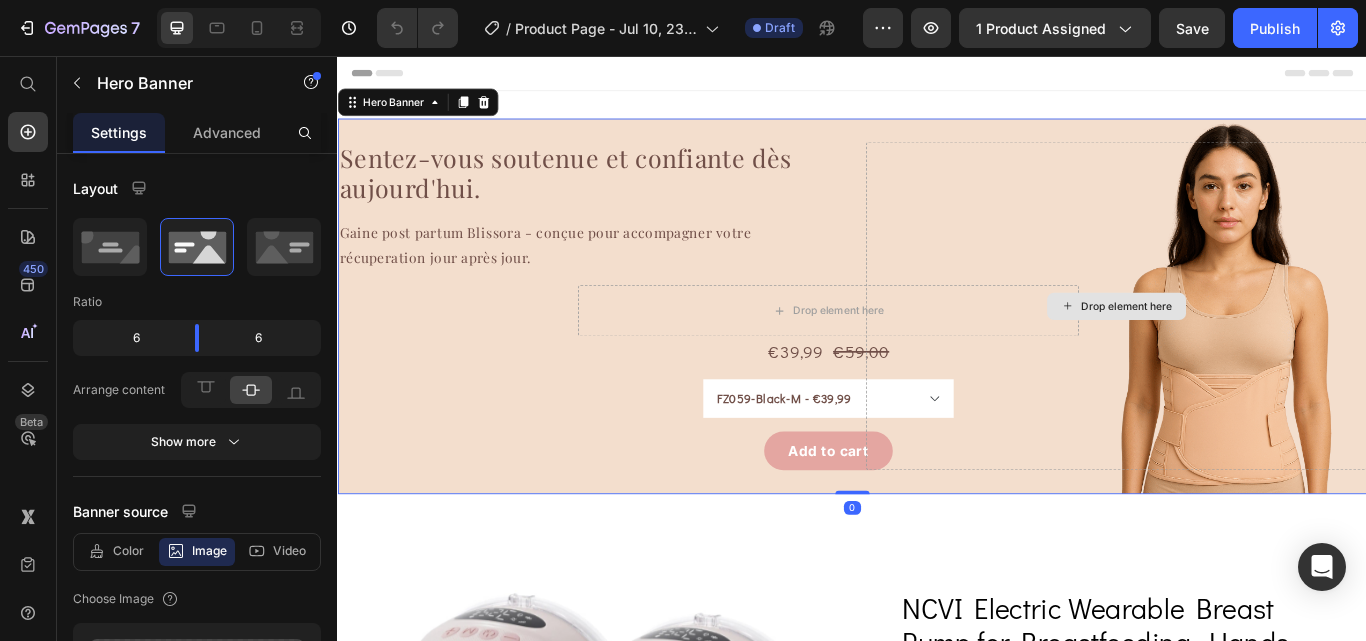 click on "Drop element here" at bounding box center [1245, 347] 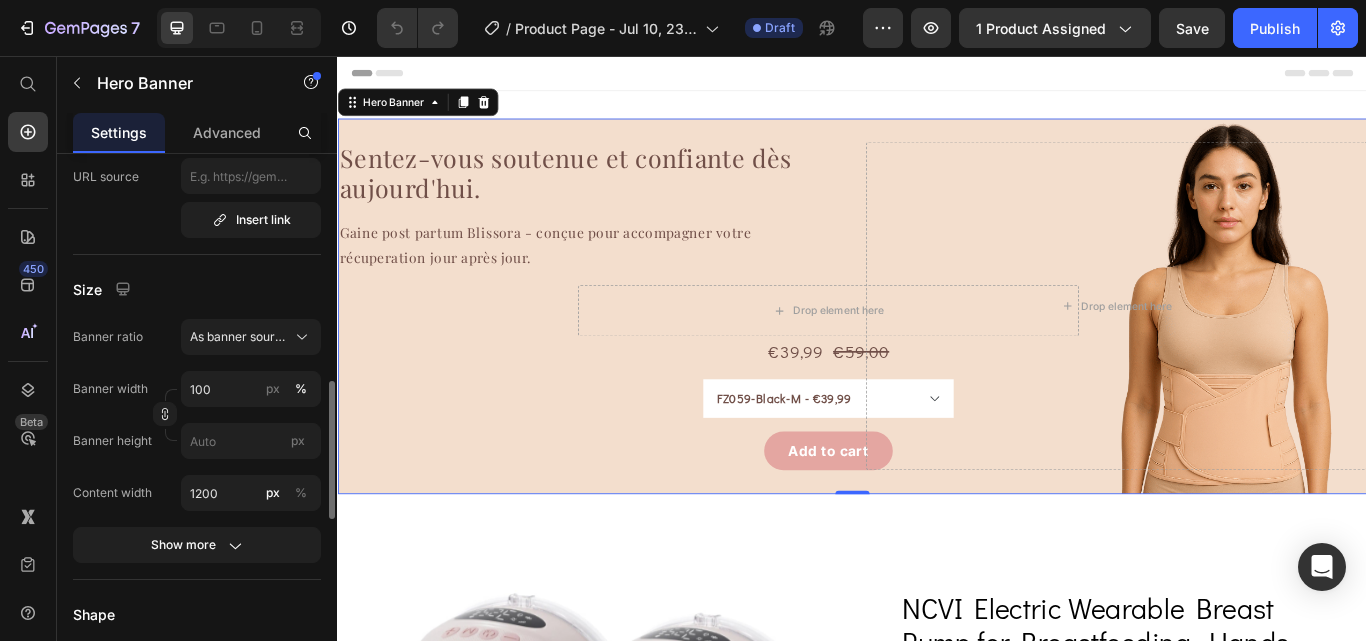 scroll, scrollTop: 887, scrollLeft: 0, axis: vertical 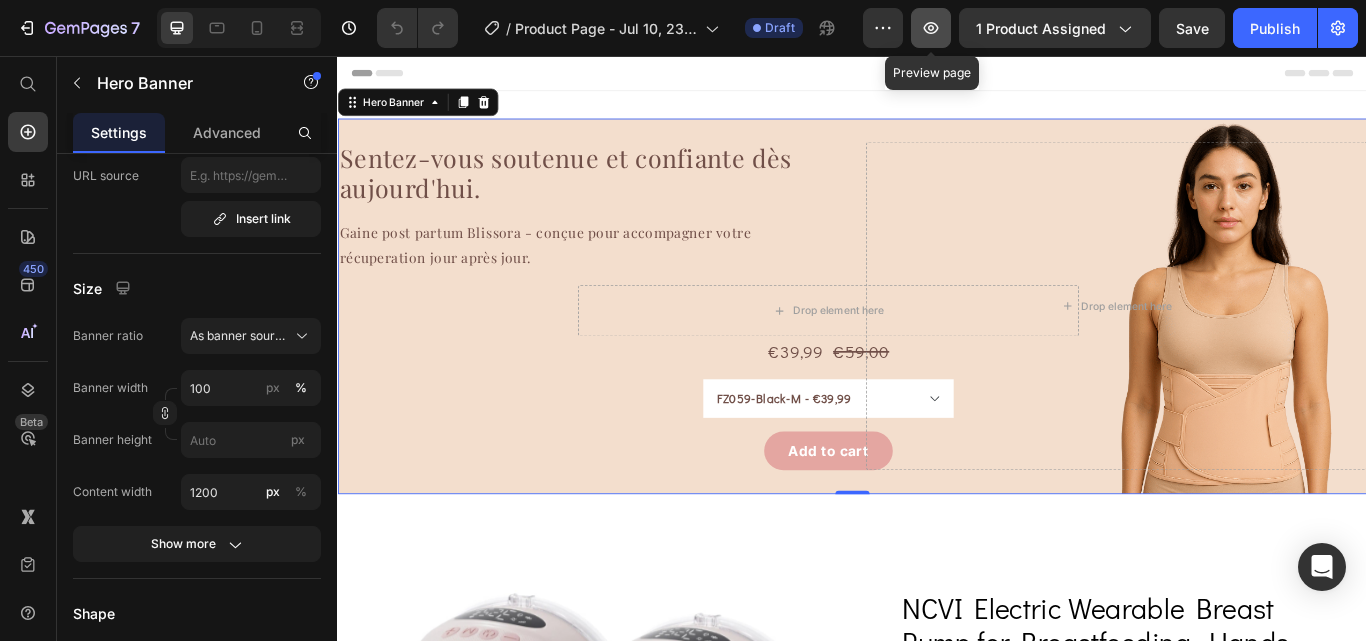 click 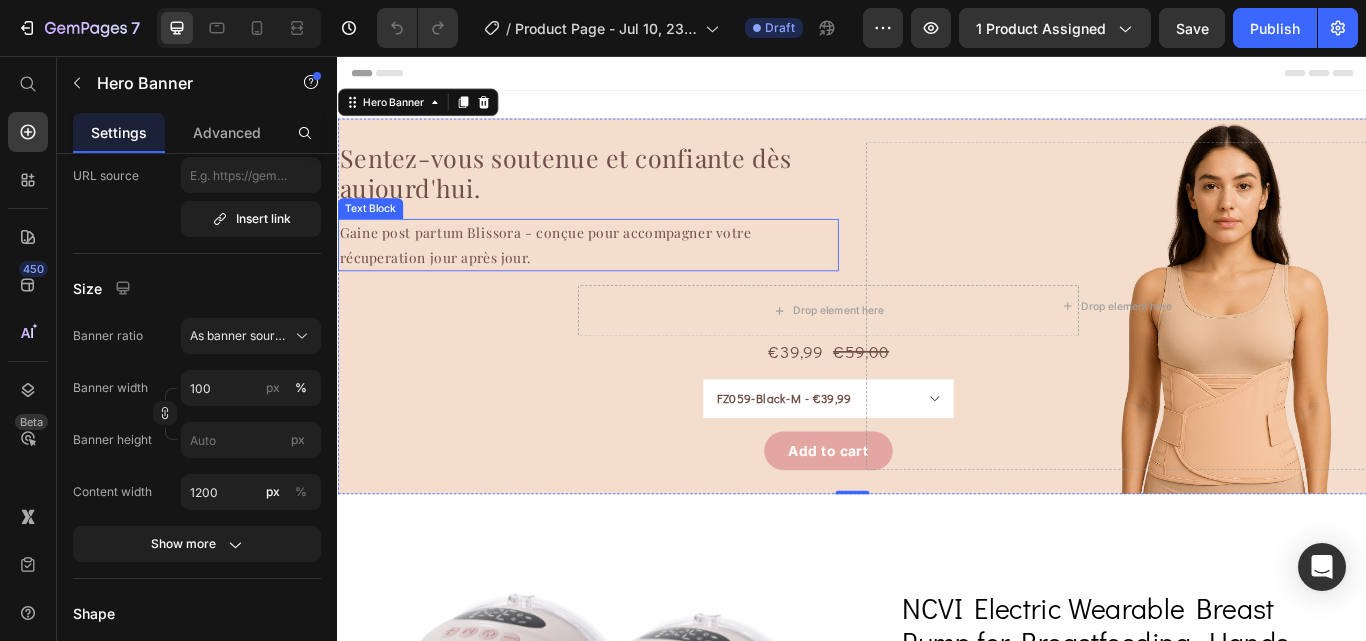 click on "Gaine post partum Blissora - conçue pour accompagner votre récuperation jour après jour." at bounding box center [629, 277] 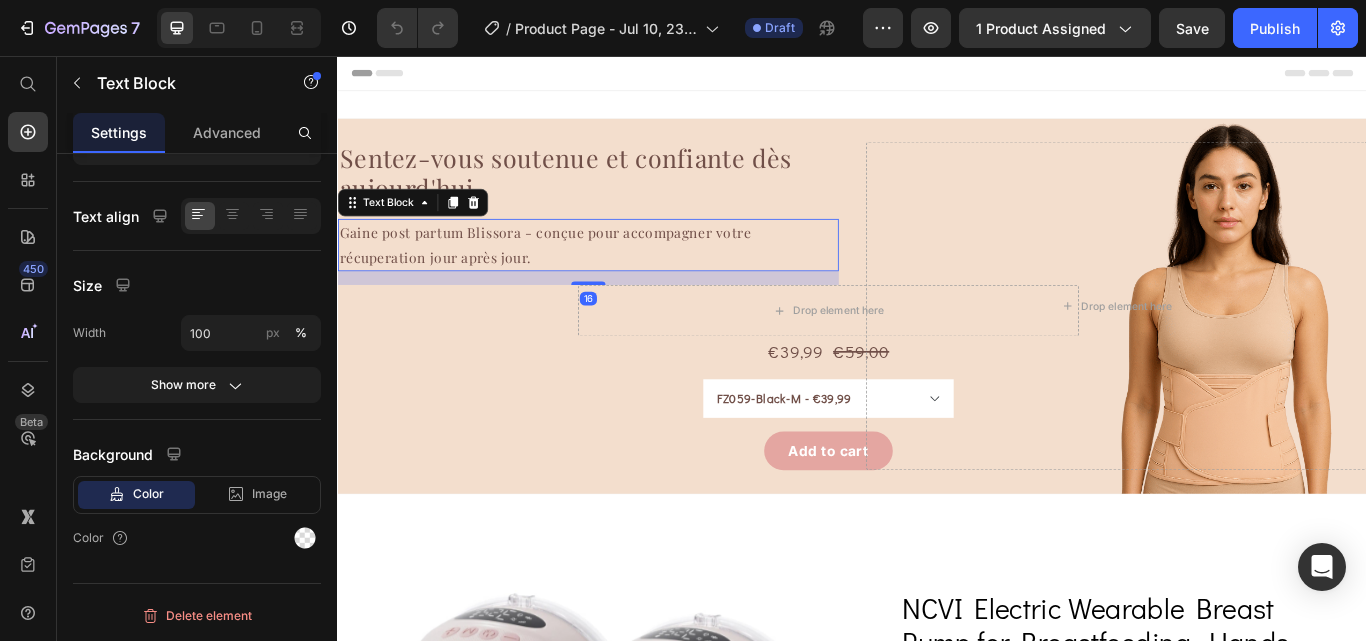 scroll, scrollTop: 0, scrollLeft: 0, axis: both 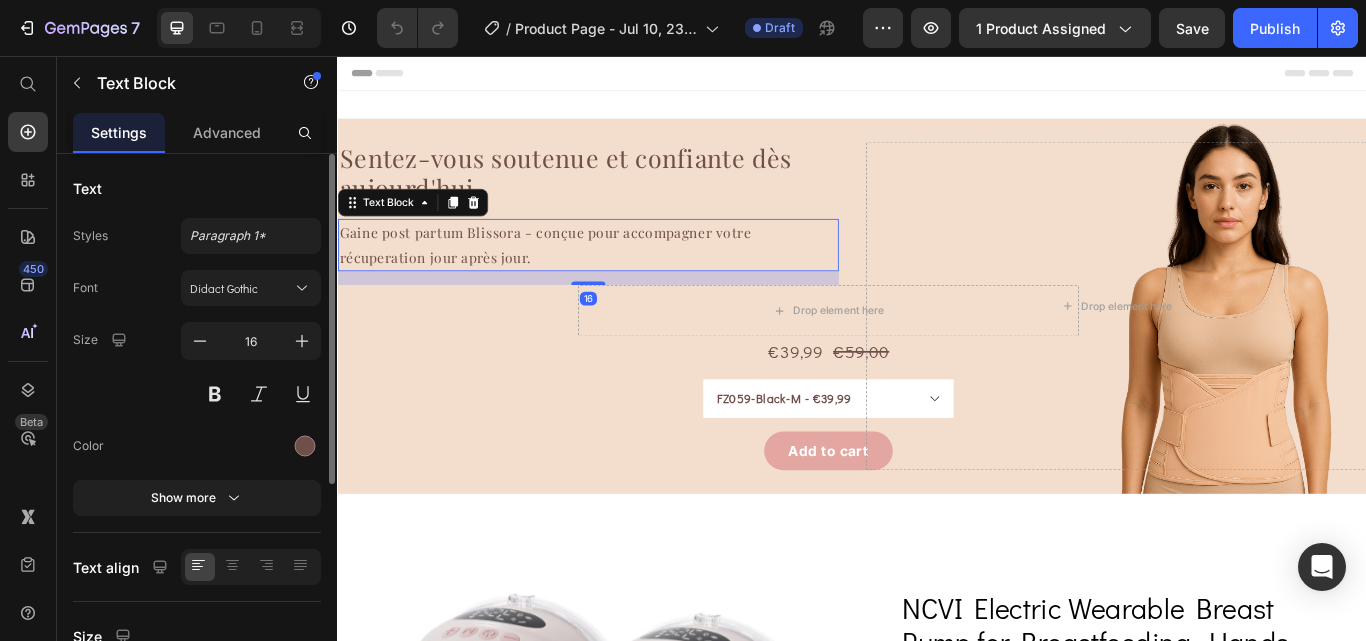 click on "Gaine post partum Blissora - conçue pour accompagner votre récuperation jour après jour." at bounding box center (629, 277) 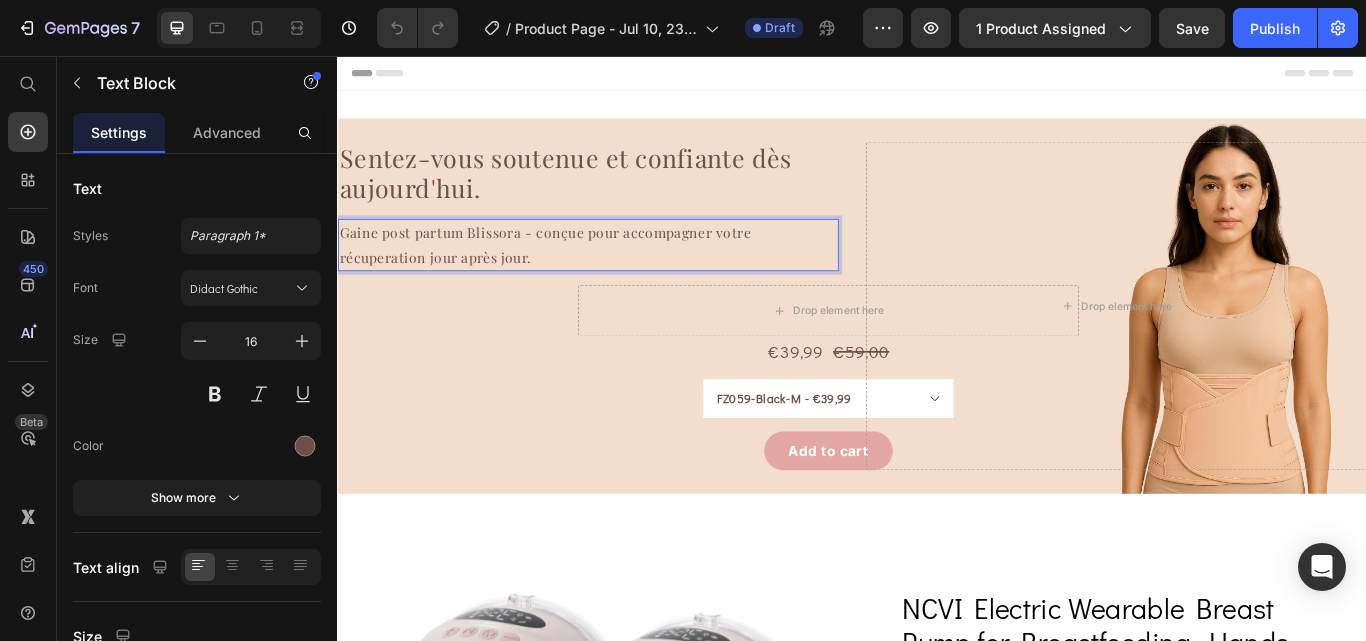 click on "Gaine post partum Blissora - conçue pour accompagner votre récuperation jour après jour." at bounding box center [629, 277] 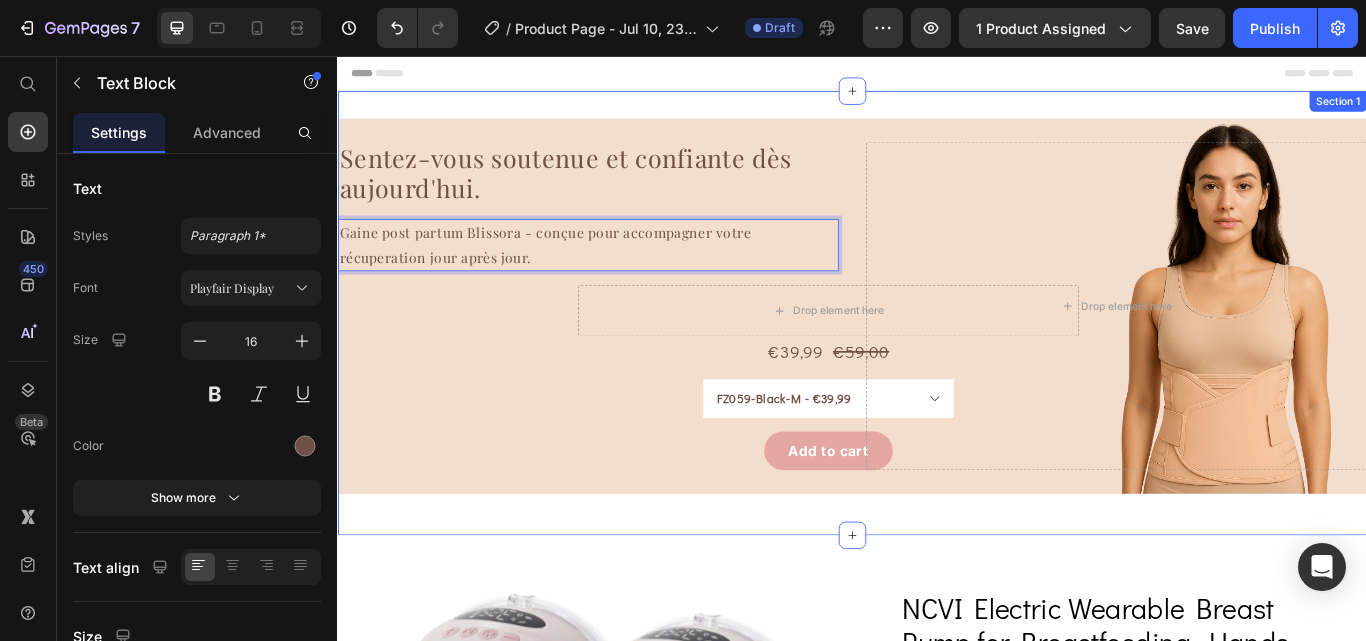 click on "Sentez-vous soutenue et confiante dès aujourd'hui. Heading Gaine post partum Blissora - conçue pour accompagner votre récuperation jour après jour. Text Block 16 Drop element here €39,99 Product Price €59,00 Product Price Row FZ059-Black-M - €39,99 FZ059-Pink-XL - €39,99 FZ059-Black-XL - €39,99 FZ059-Black-L - €39,99 FZ059-Apricot-XL - €39,99 FZ059-Apricot-L - €39,99 FZ059-Pink-L - €39,99 FZ059-Pink-M - €39,99 FZ059-Apricot-M - €39,99 Product Variants Swatches Add to cart Add to Cart Product Drop element here Hero Banner Row Section 1" at bounding box center (937, 356) 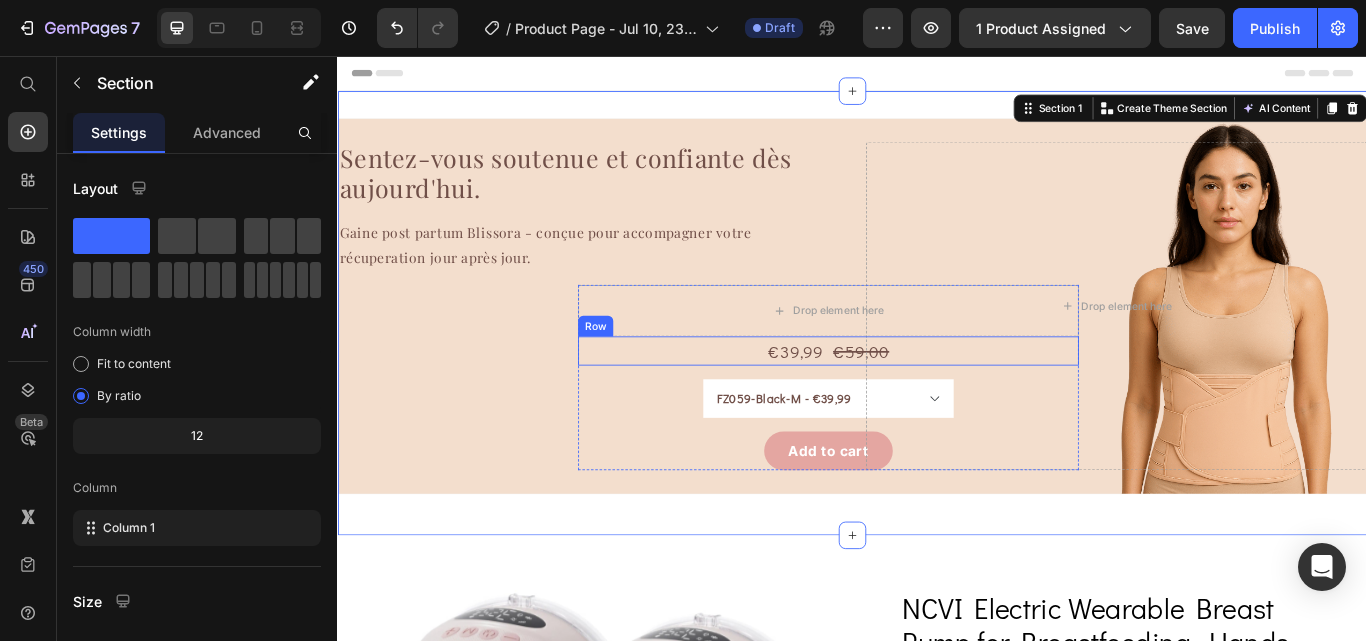 click on "€39,99 Product Price €59,00 Product Price Row" at bounding box center (909, 400) 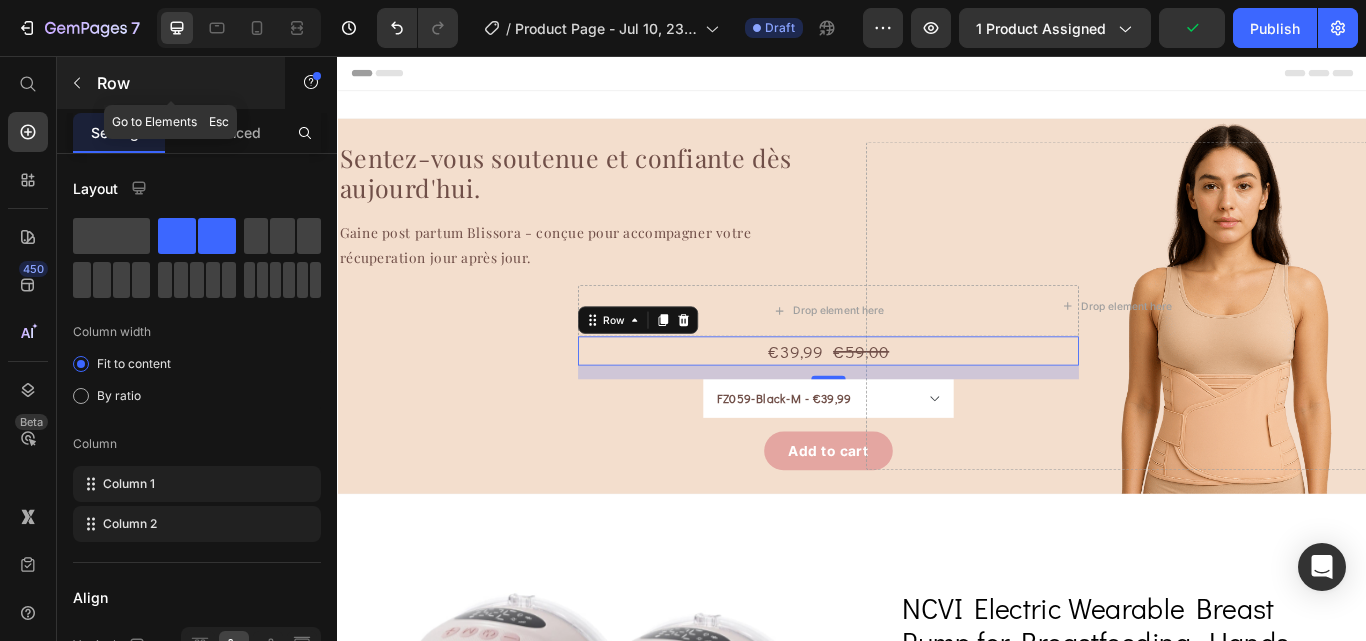 click at bounding box center (77, 83) 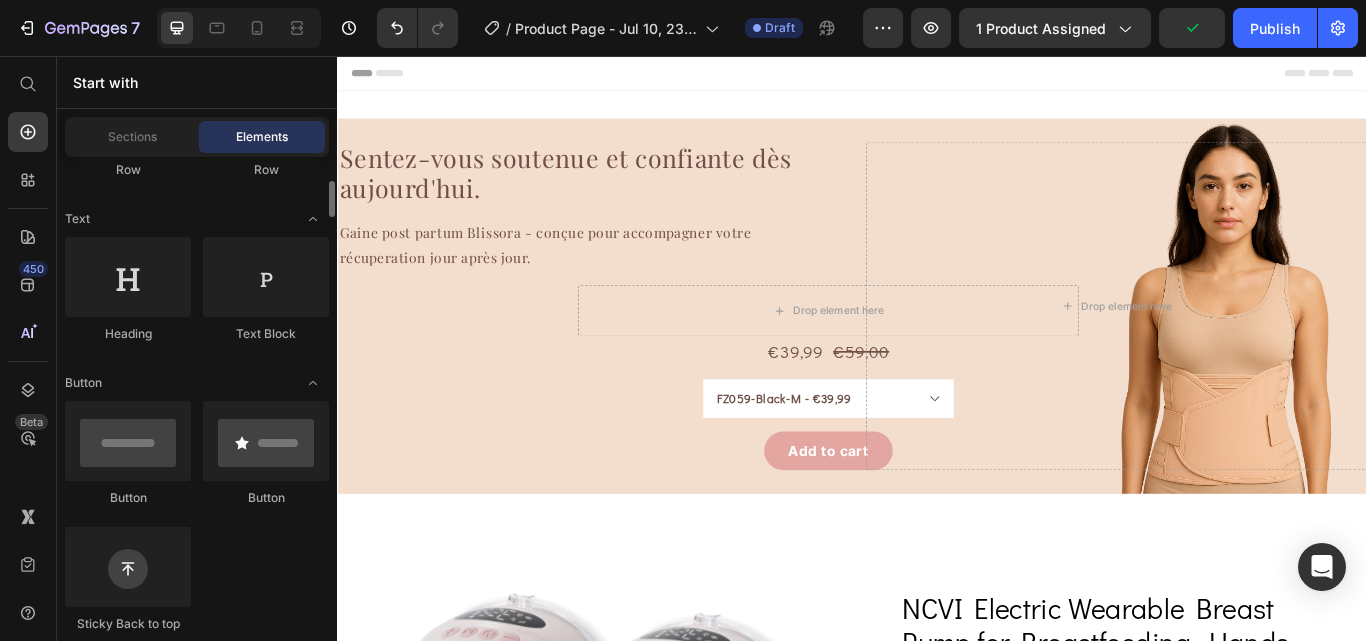 scroll, scrollTop: 259, scrollLeft: 0, axis: vertical 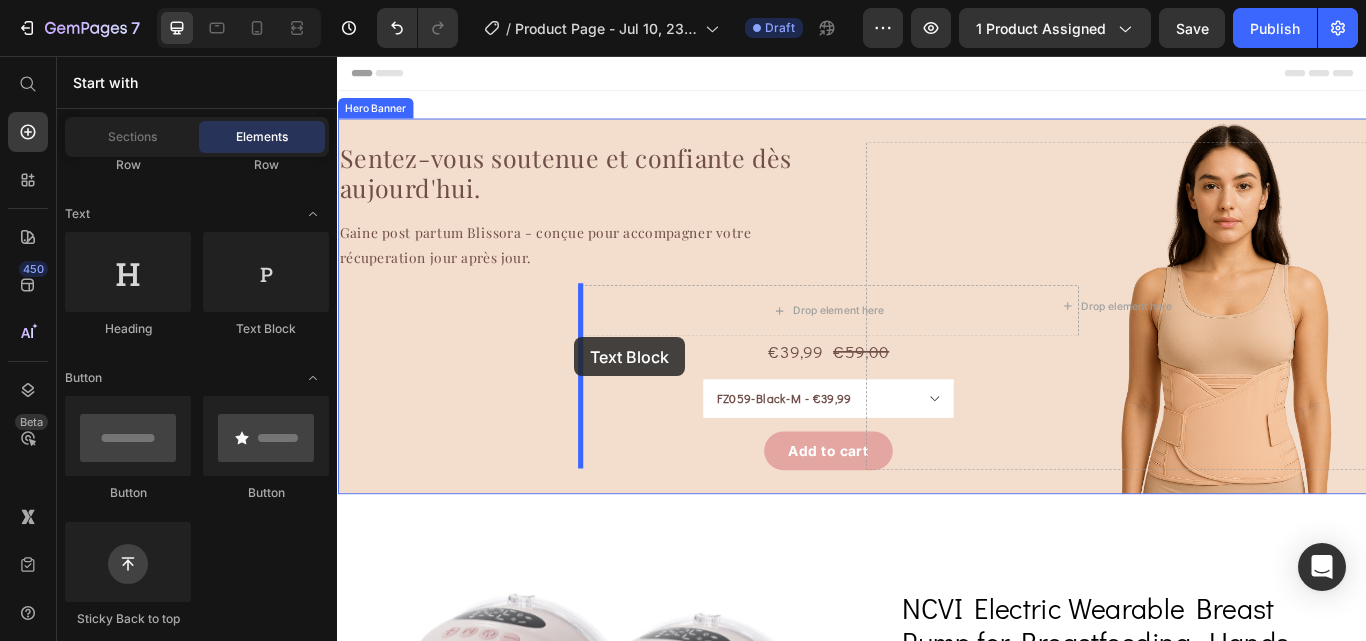 drag, startPoint x: 606, startPoint y: 338, endPoint x: 613, endPoint y: 384, distance: 46.52956 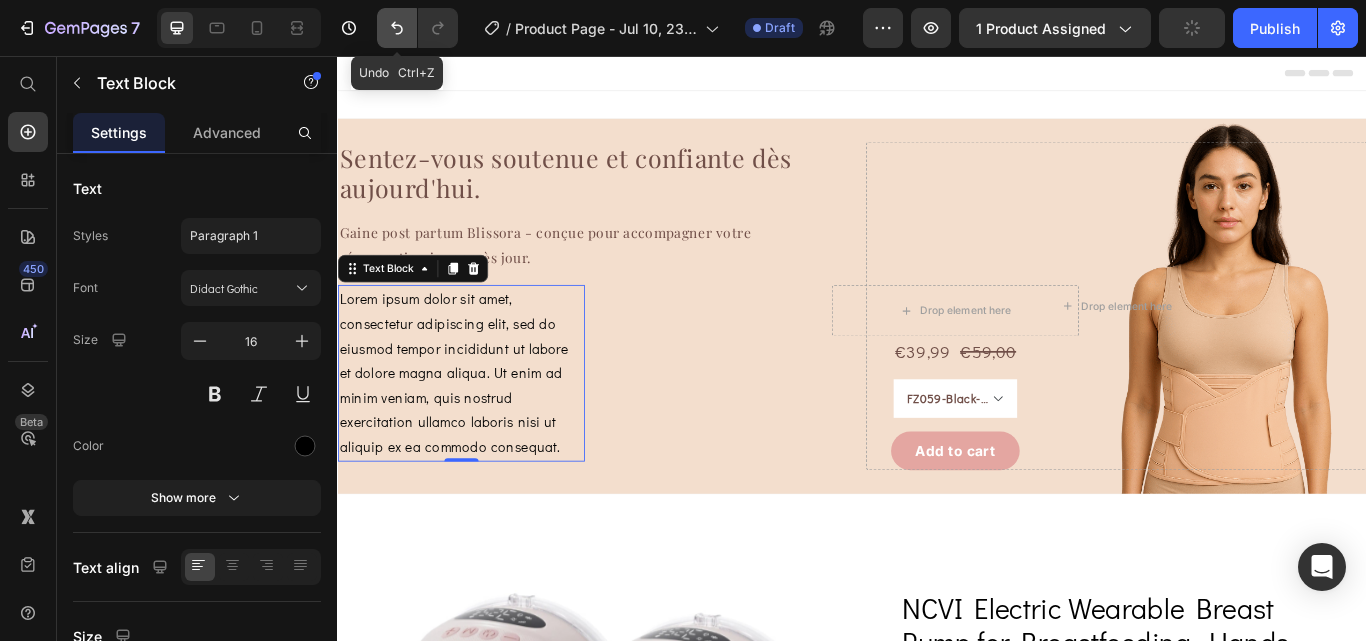 click 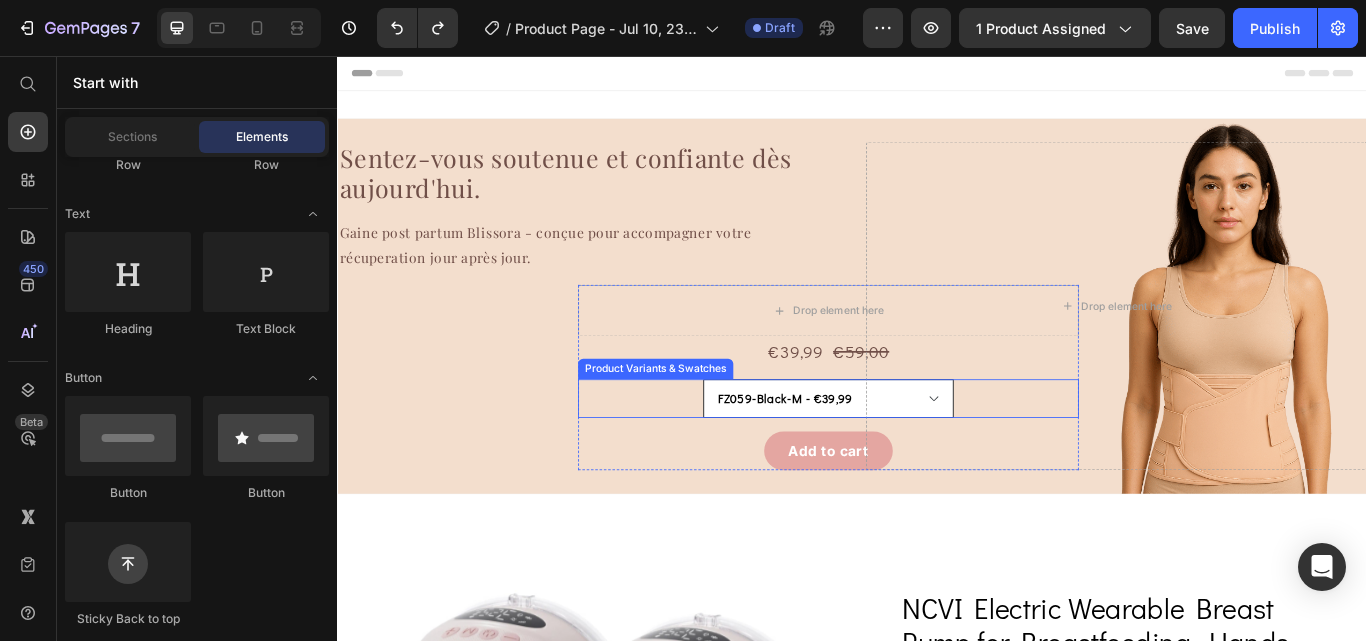 click on "FZ059-Black-M - €39,99  FZ059-Pink-XL - €39,99  FZ059-Black-XL - €39,99  FZ059-Black-L - €39,99  FZ059-Apricot-XL - €39,99  FZ059-Apricot-L - €39,99  FZ059-Pink-L - €39,99  FZ059-Pink-M - €39,99  FZ059-Apricot-M - €39,99" at bounding box center [909, 455] 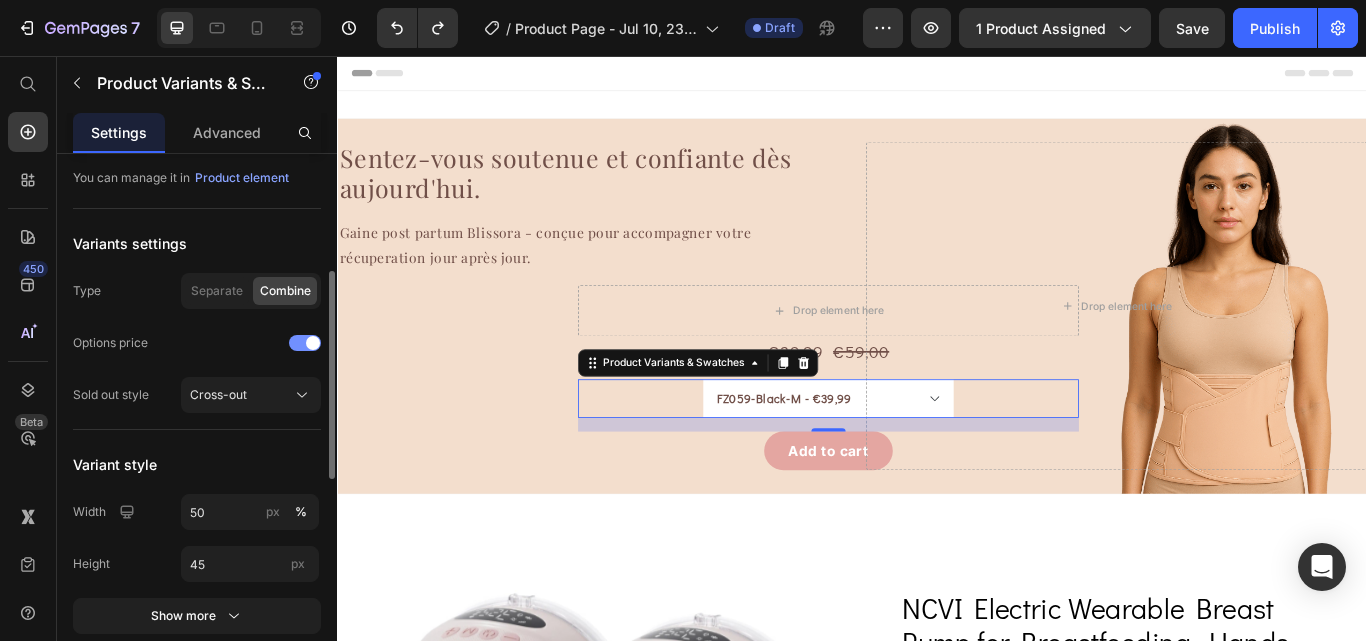 scroll, scrollTop: 189, scrollLeft: 0, axis: vertical 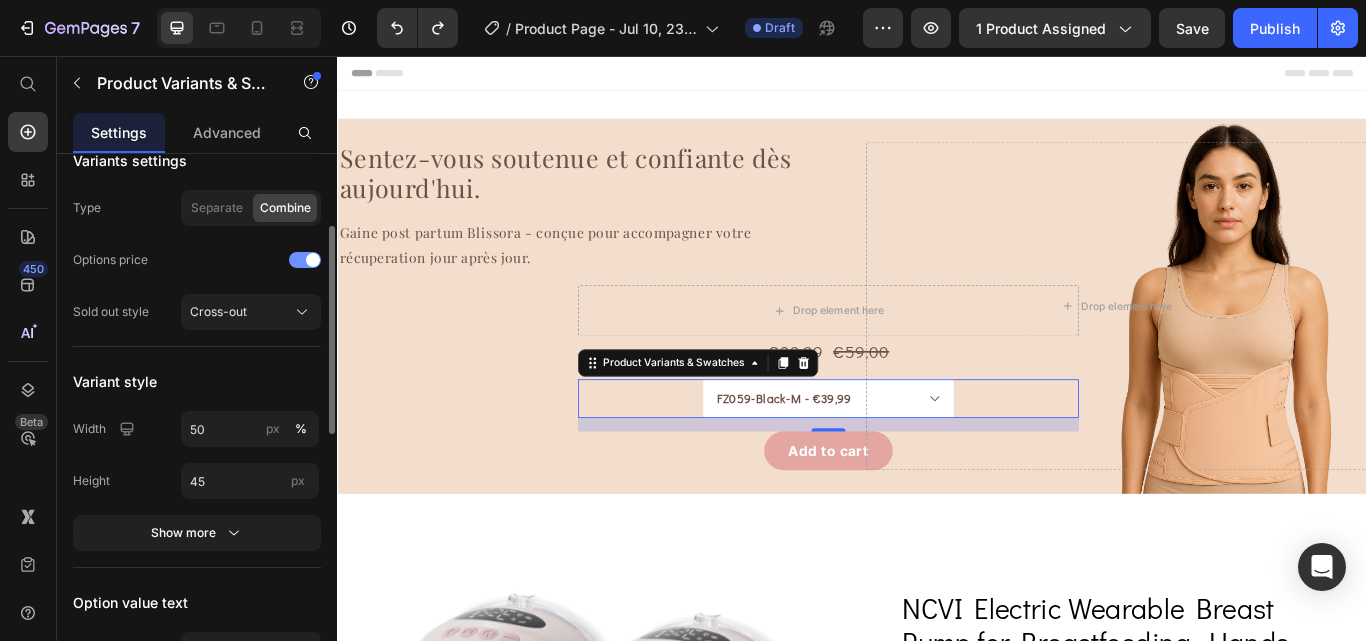 click at bounding box center (305, 260) 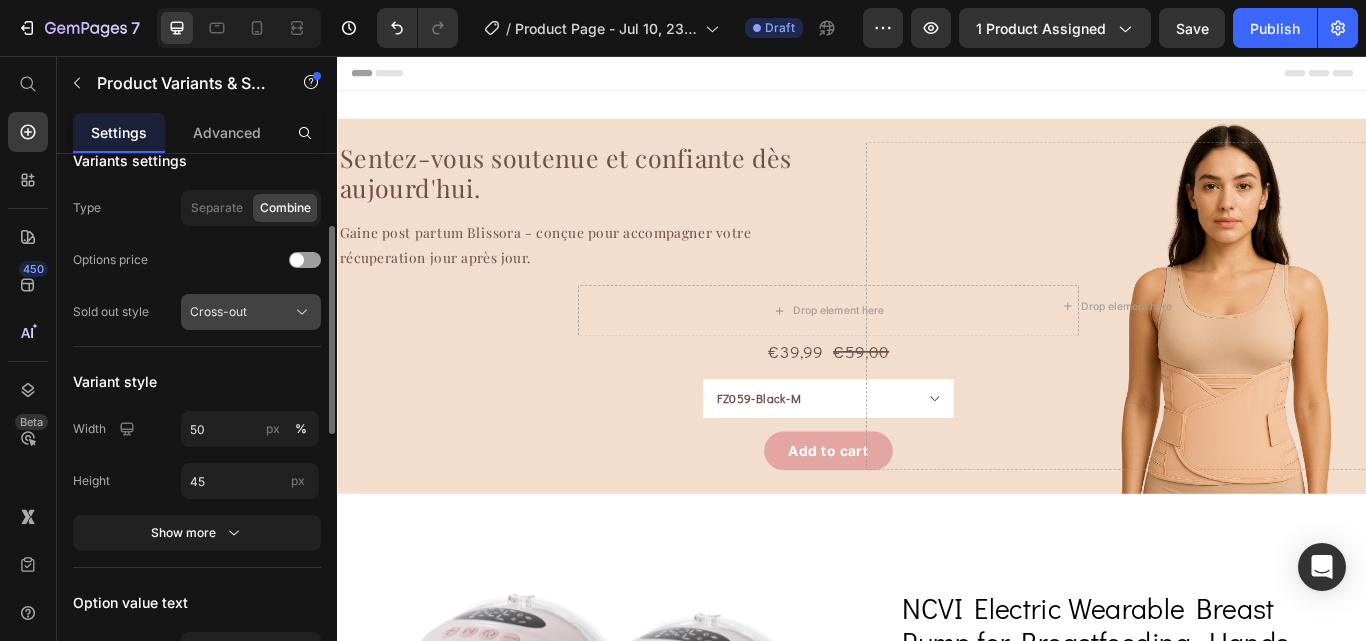 click 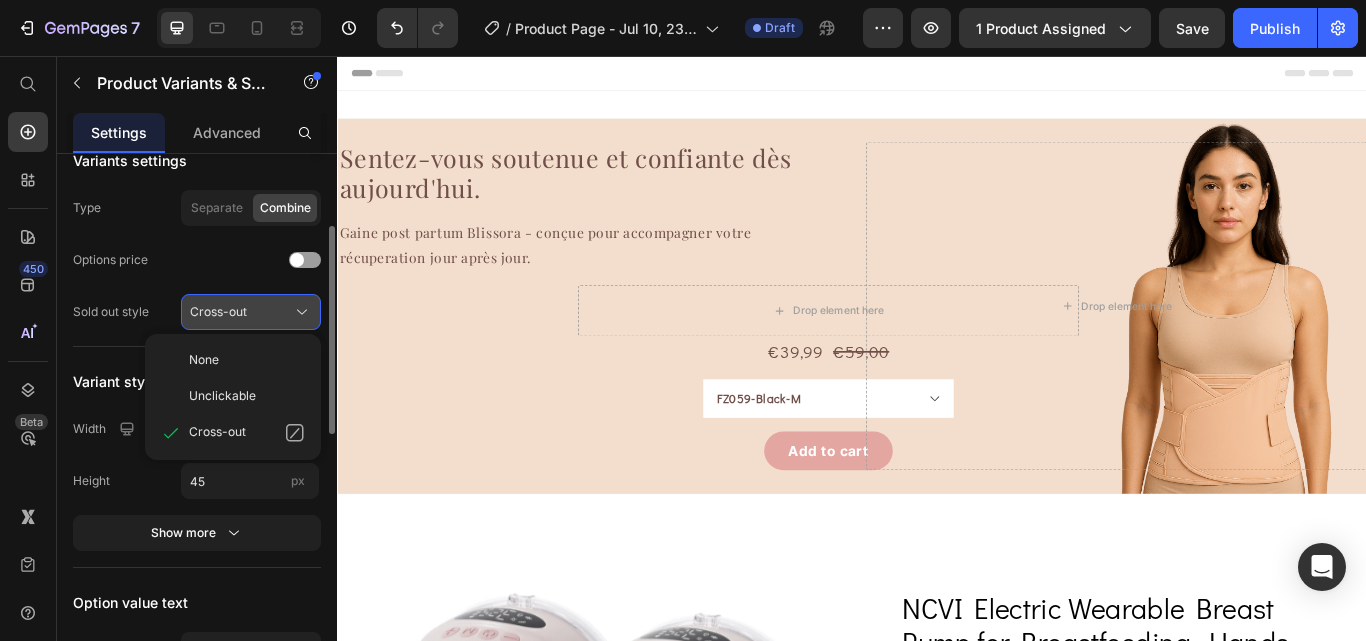 click 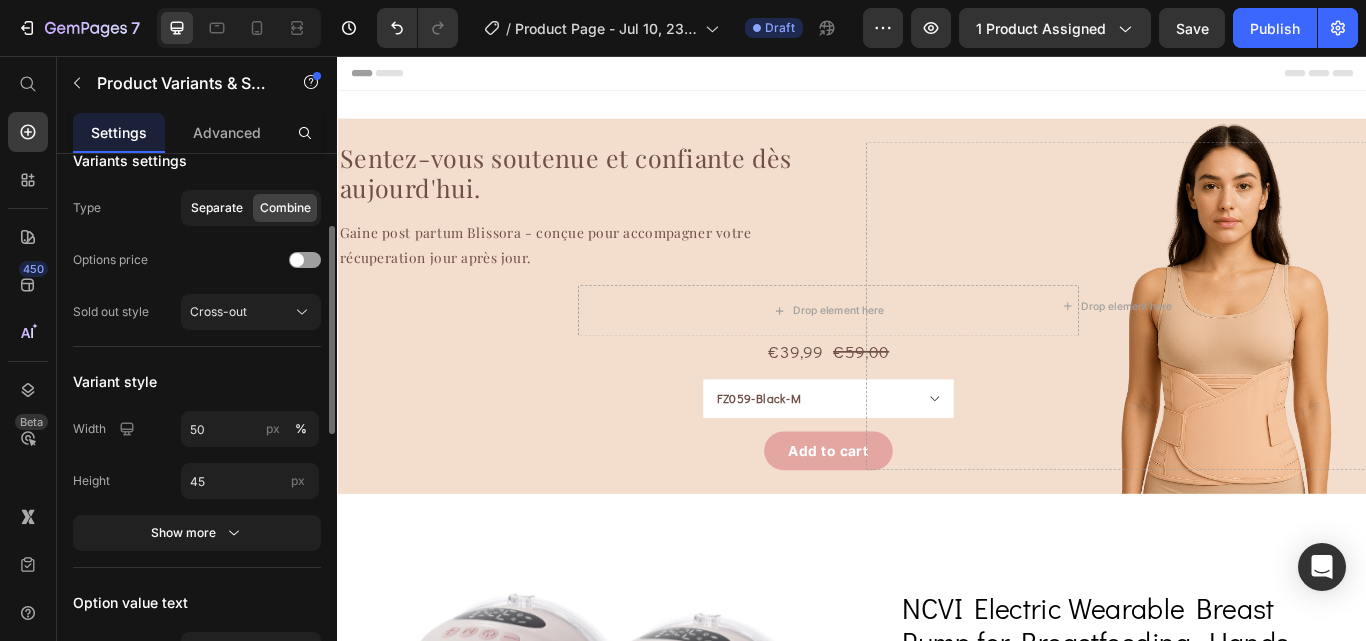 click on "Separate" 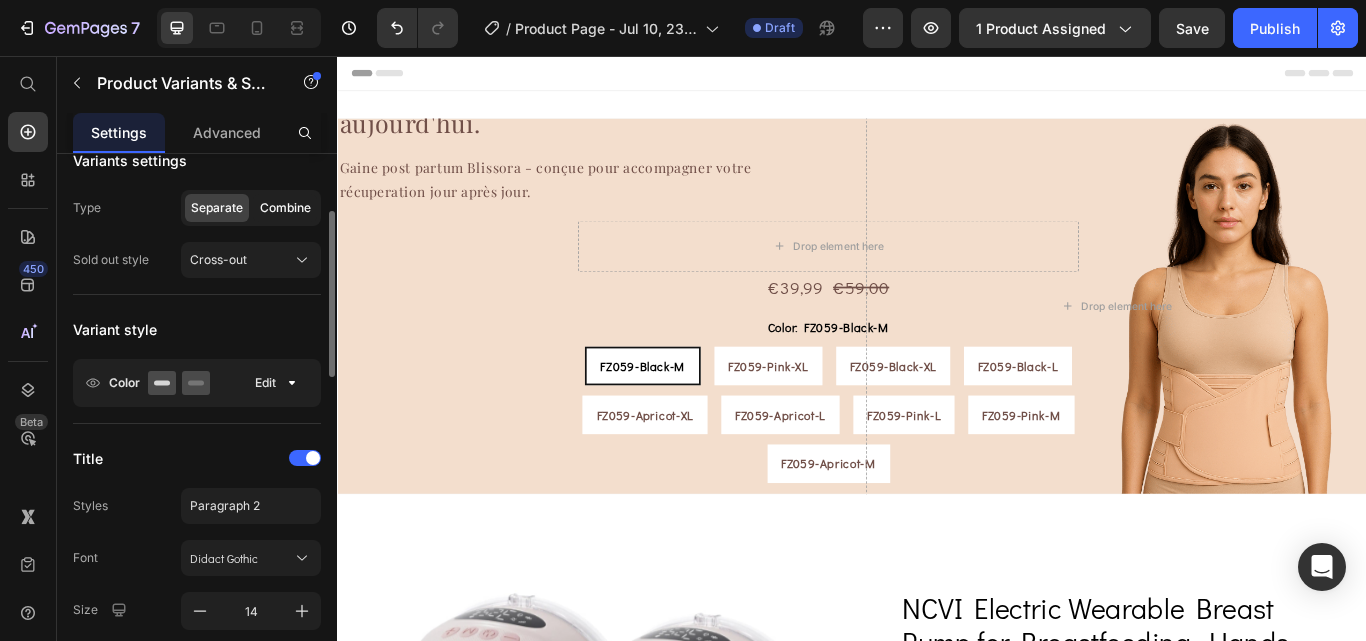 click on "Combine" 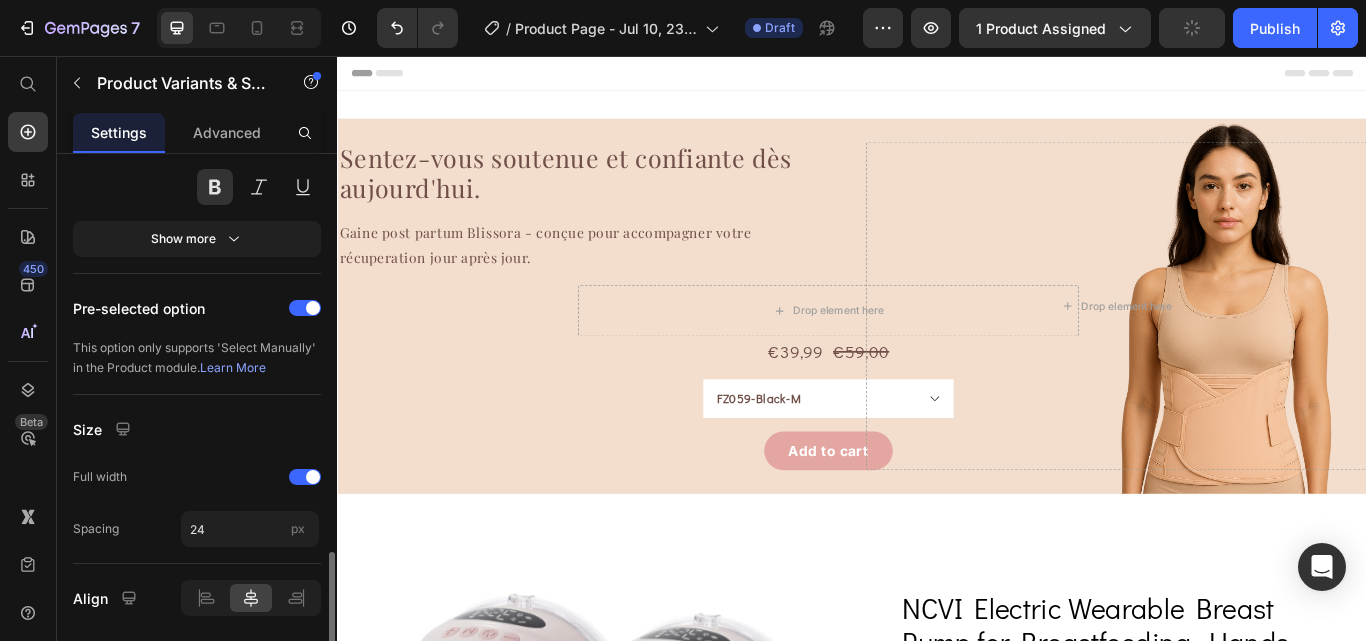 scroll, scrollTop: 872, scrollLeft: 0, axis: vertical 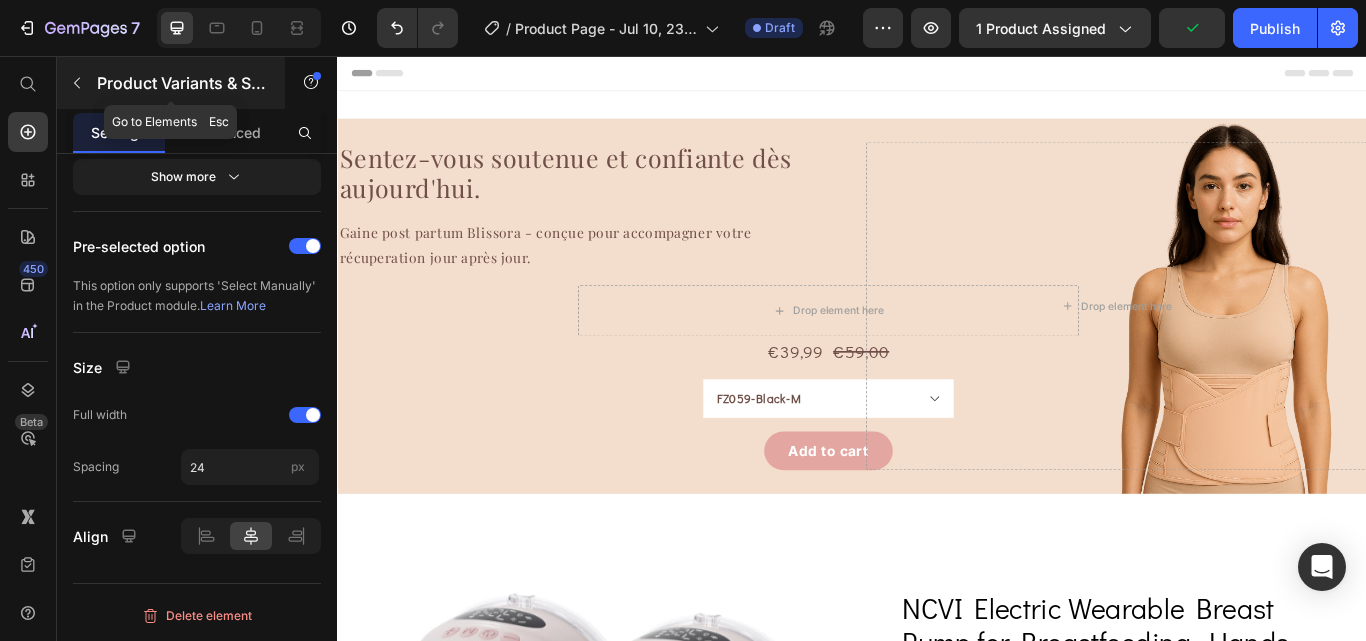 click at bounding box center (77, 83) 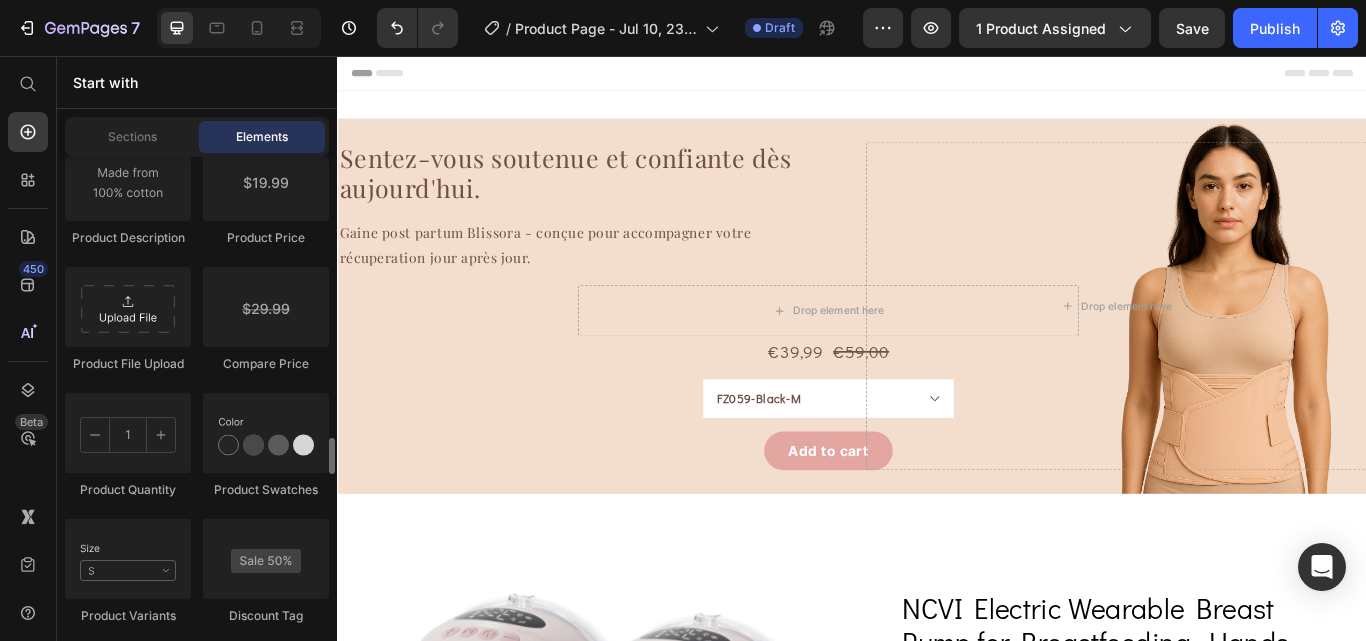 scroll, scrollTop: 3508, scrollLeft: 0, axis: vertical 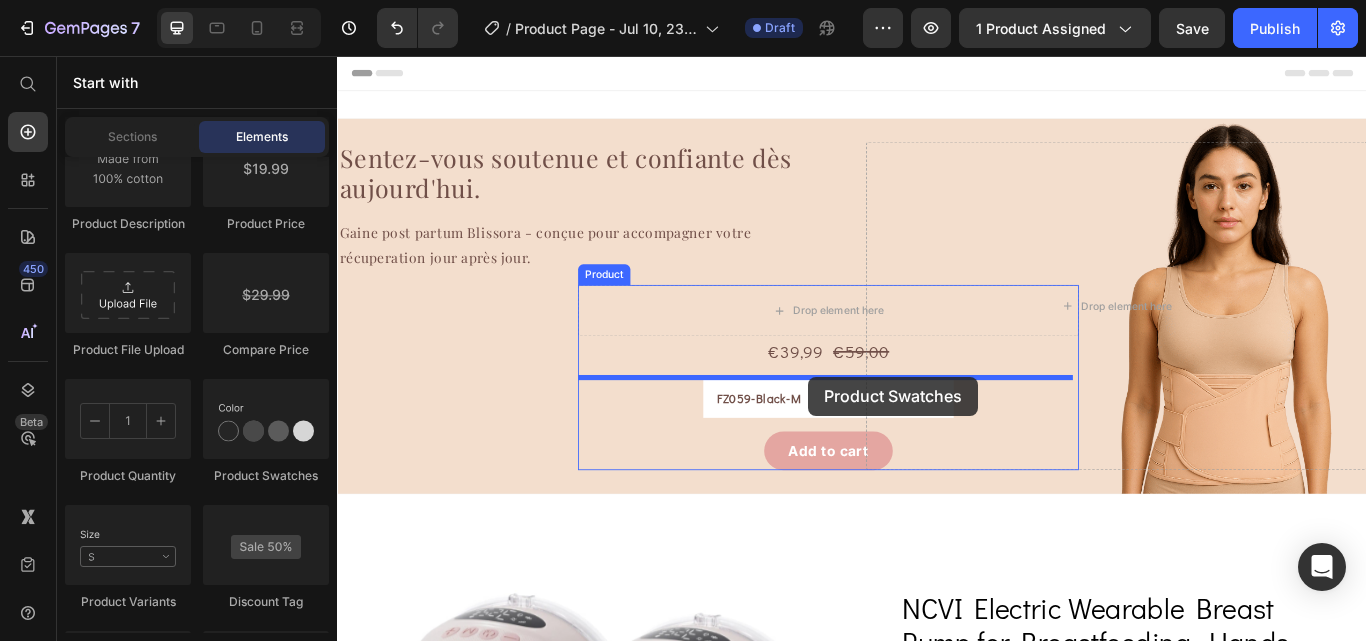 drag, startPoint x: 581, startPoint y: 486, endPoint x: 882, endPoint y: 433, distance: 305.6305 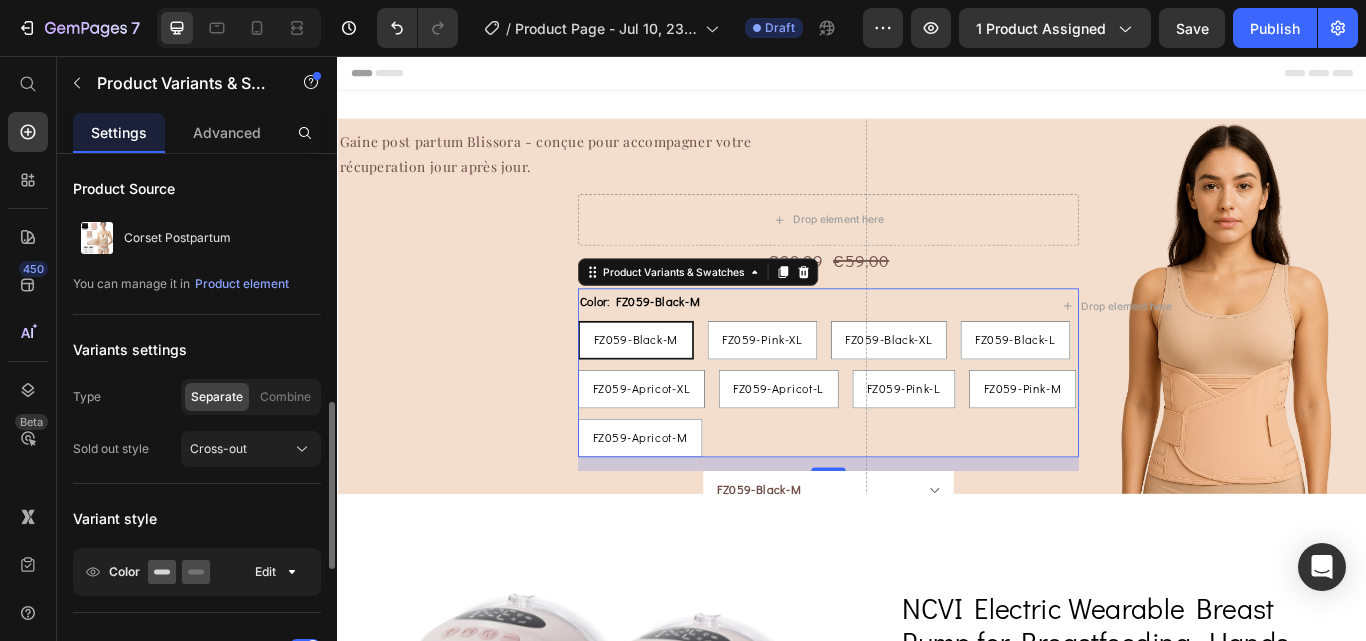 scroll, scrollTop: 193, scrollLeft: 0, axis: vertical 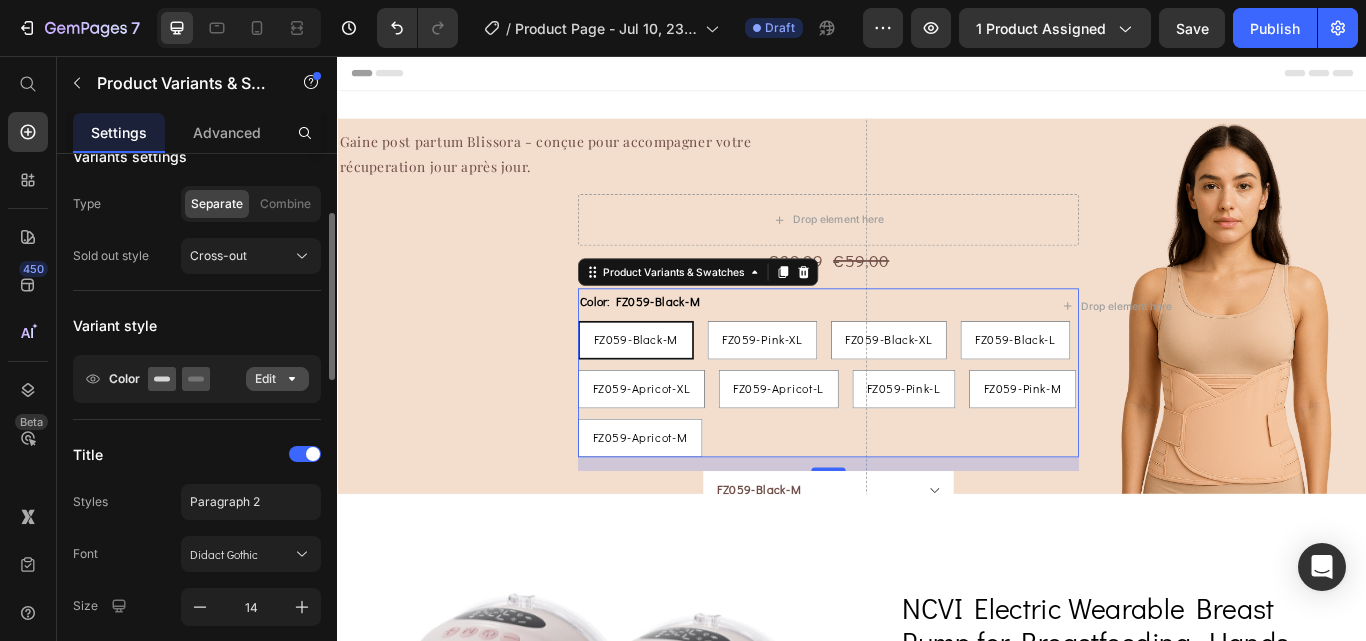 click 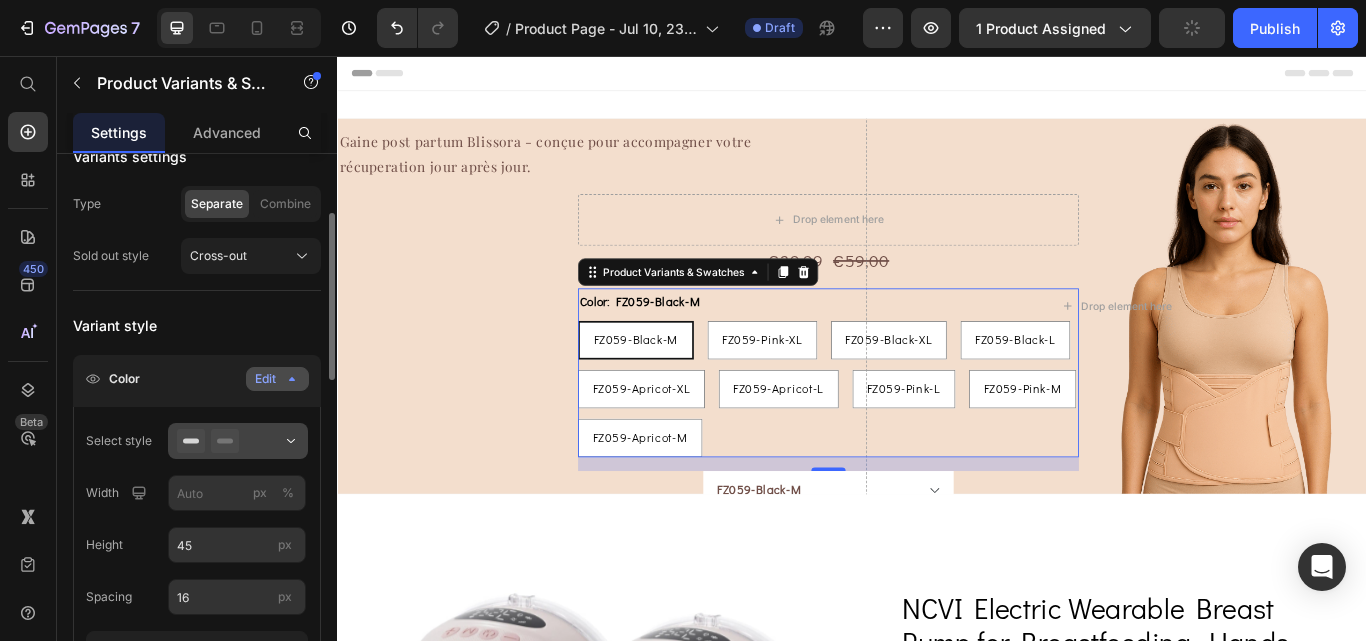 click at bounding box center (238, 441) 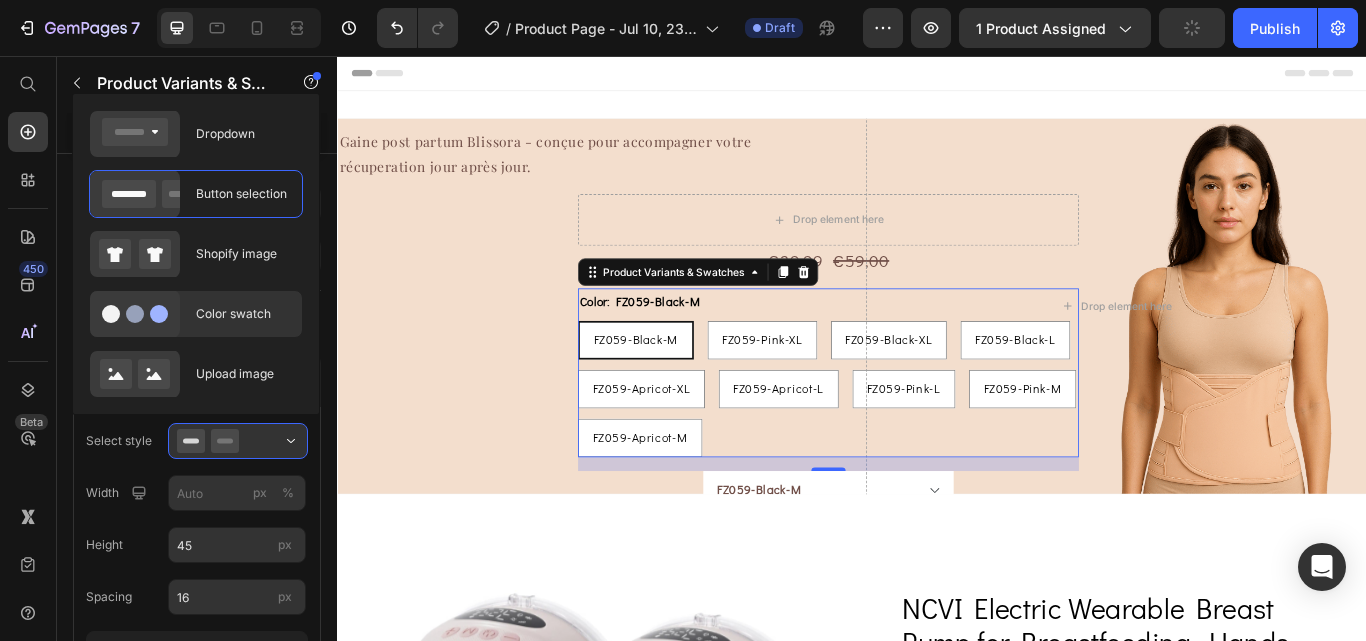 click on "Color swatch" 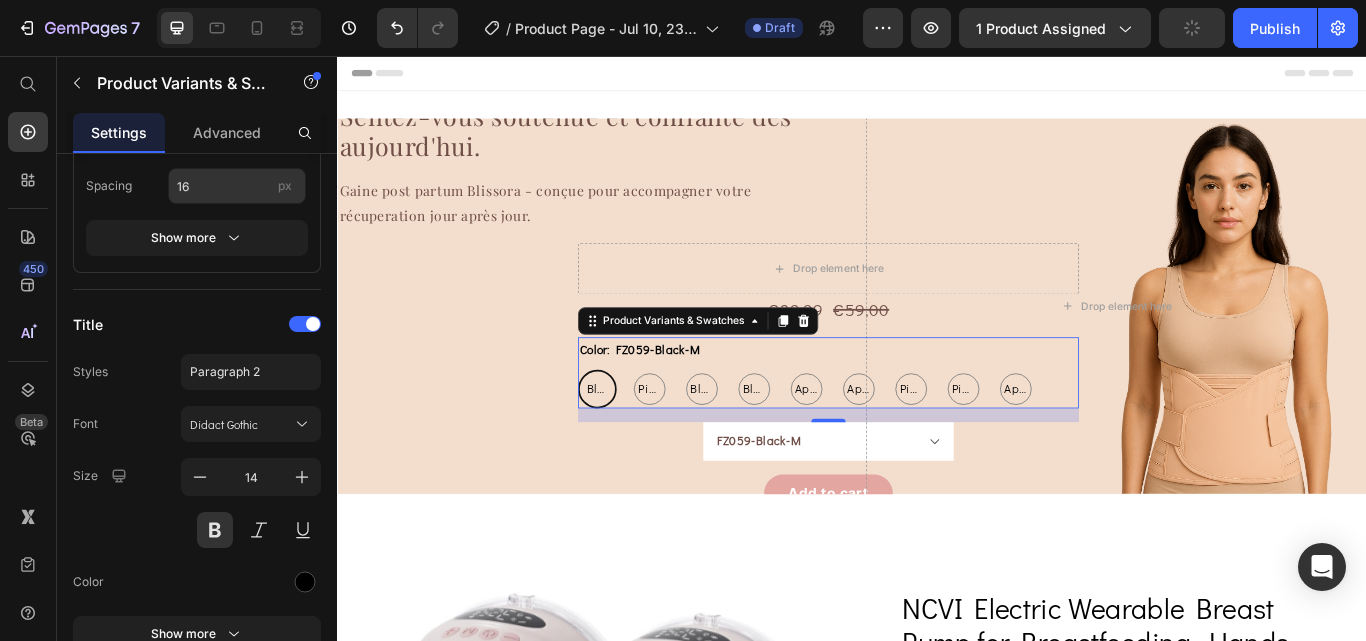 scroll, scrollTop: 0, scrollLeft: 0, axis: both 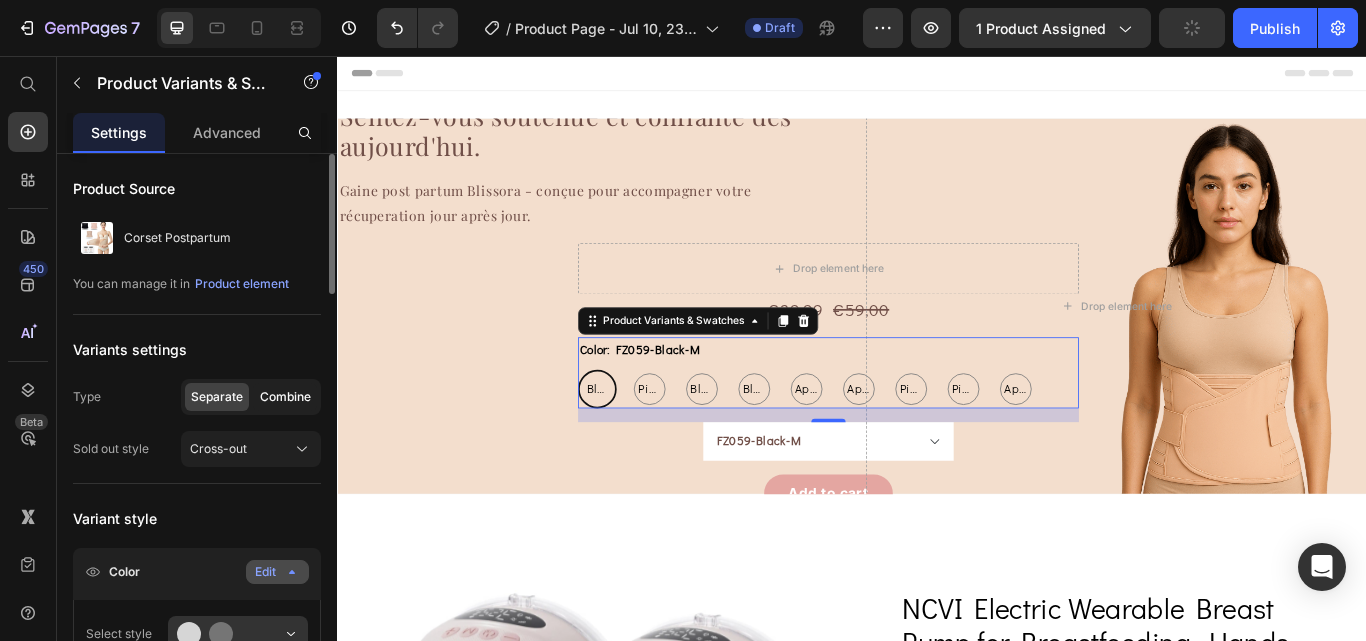 click on "Combine" 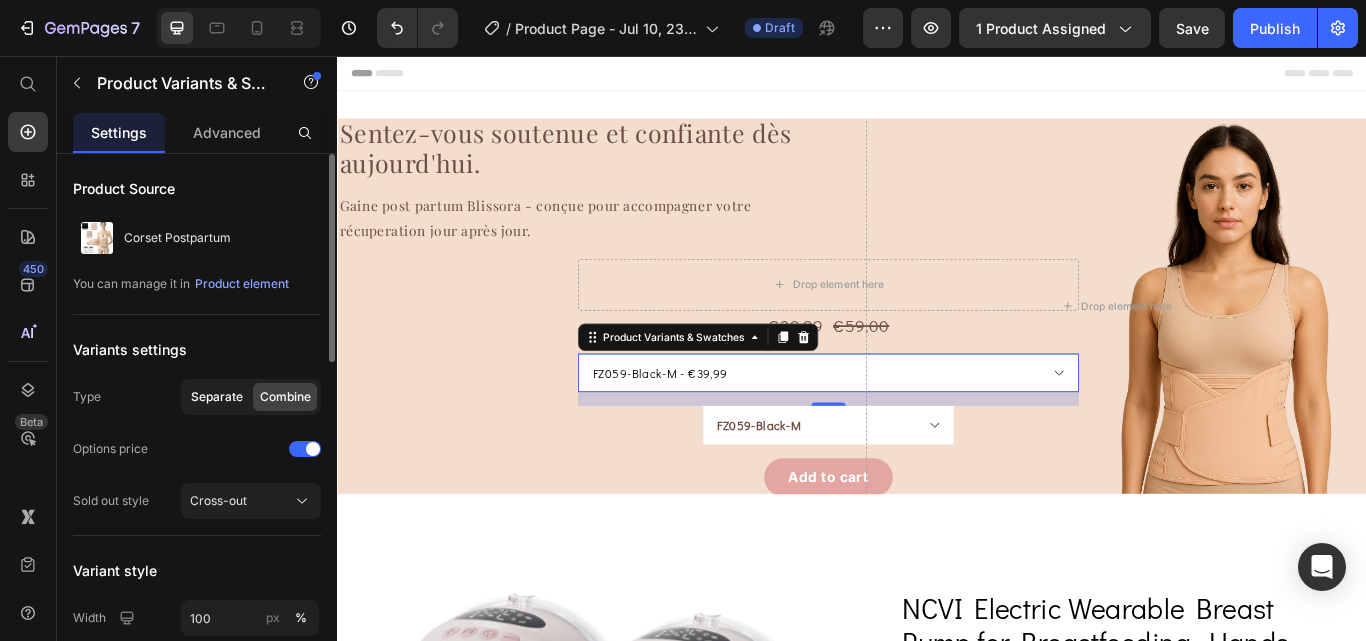 click on "Separate" 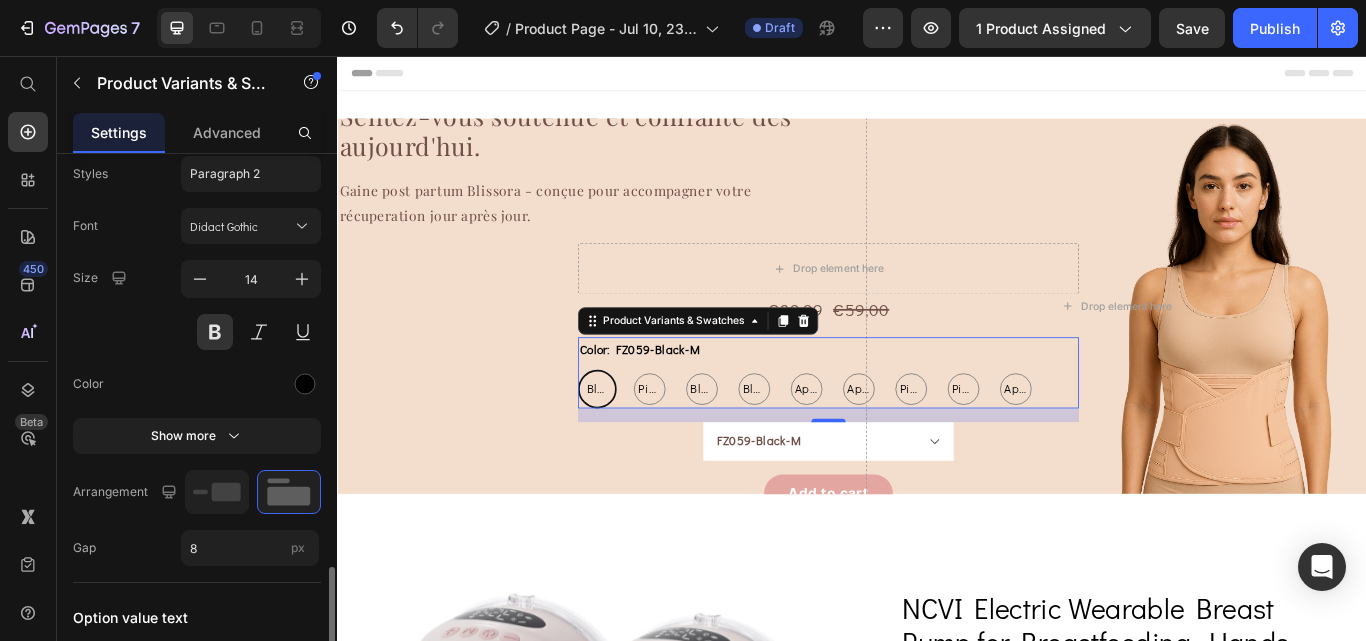 scroll, scrollTop: 1030, scrollLeft: 0, axis: vertical 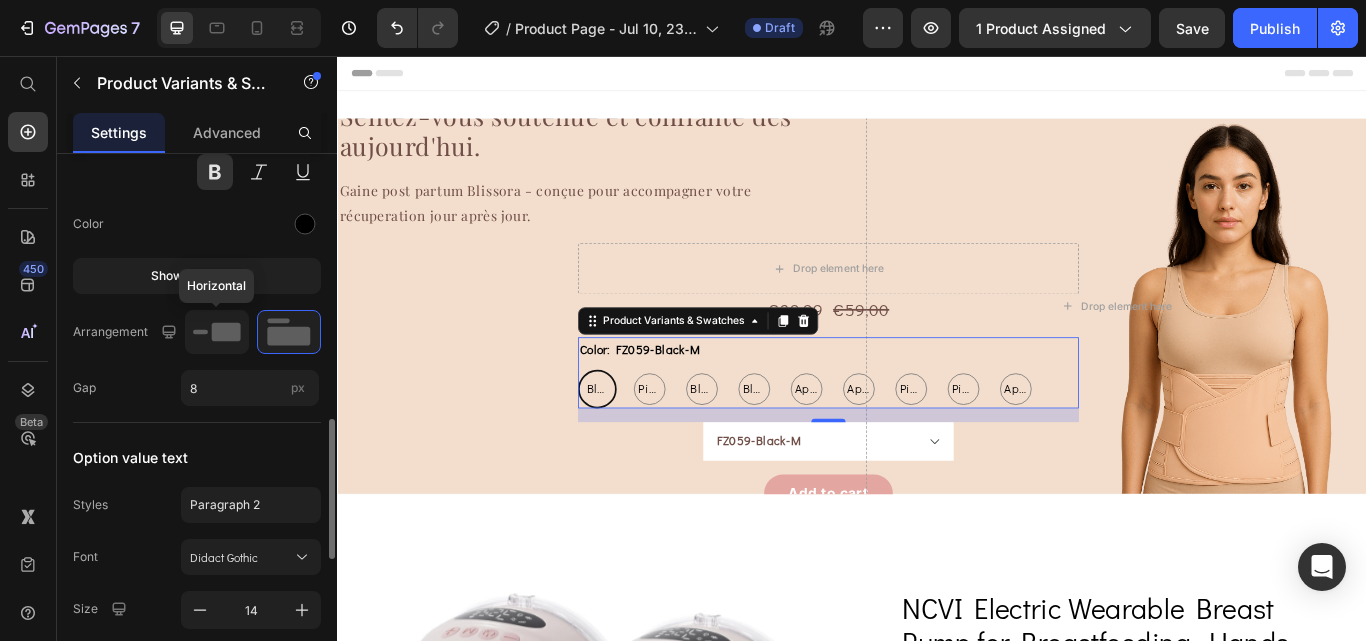 click 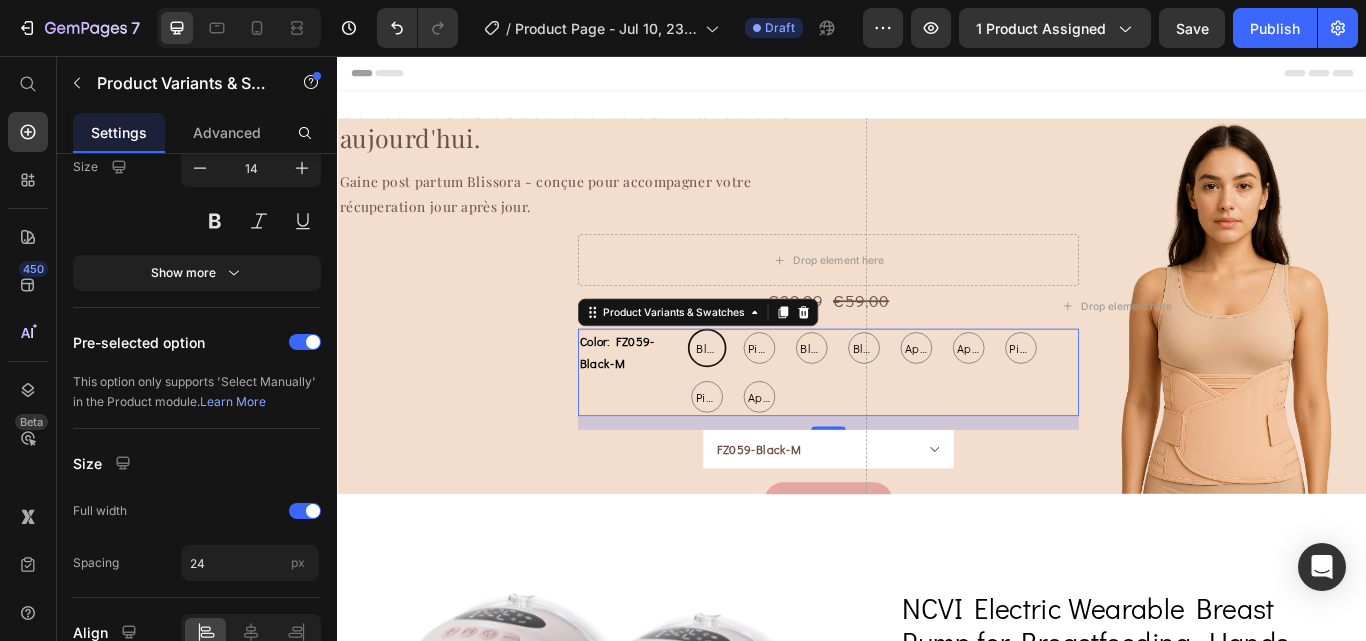 scroll, scrollTop: 1569, scrollLeft: 0, axis: vertical 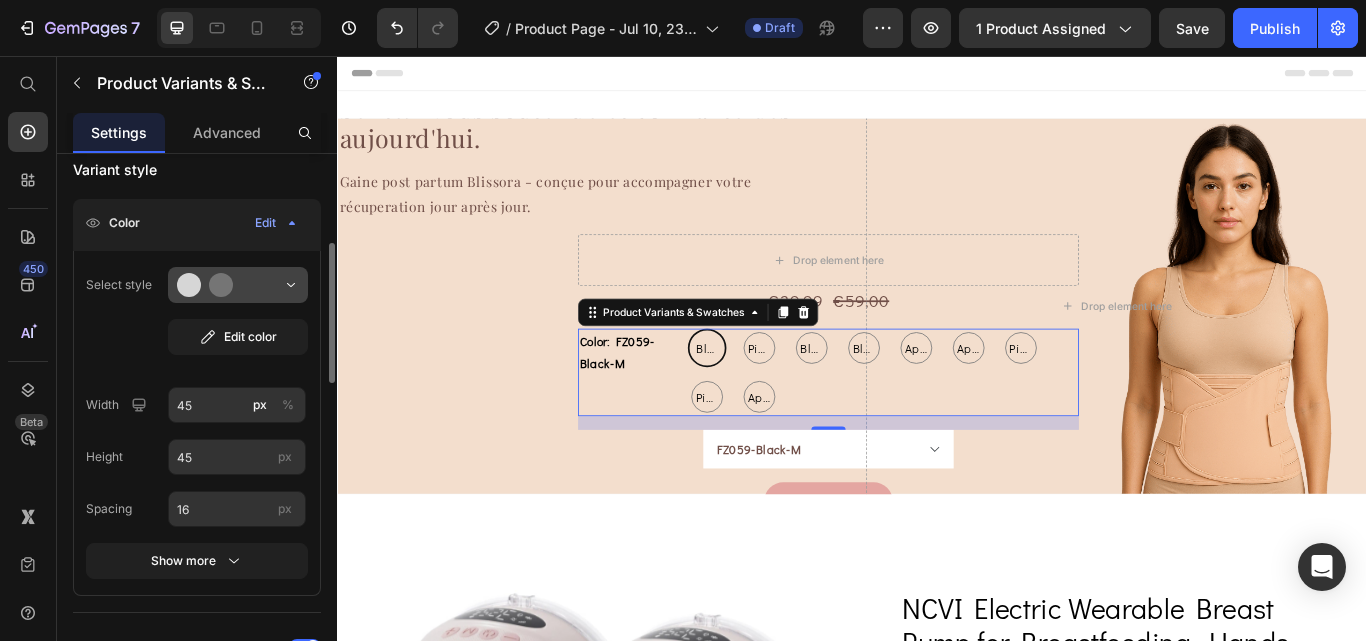 click at bounding box center (238, 285) 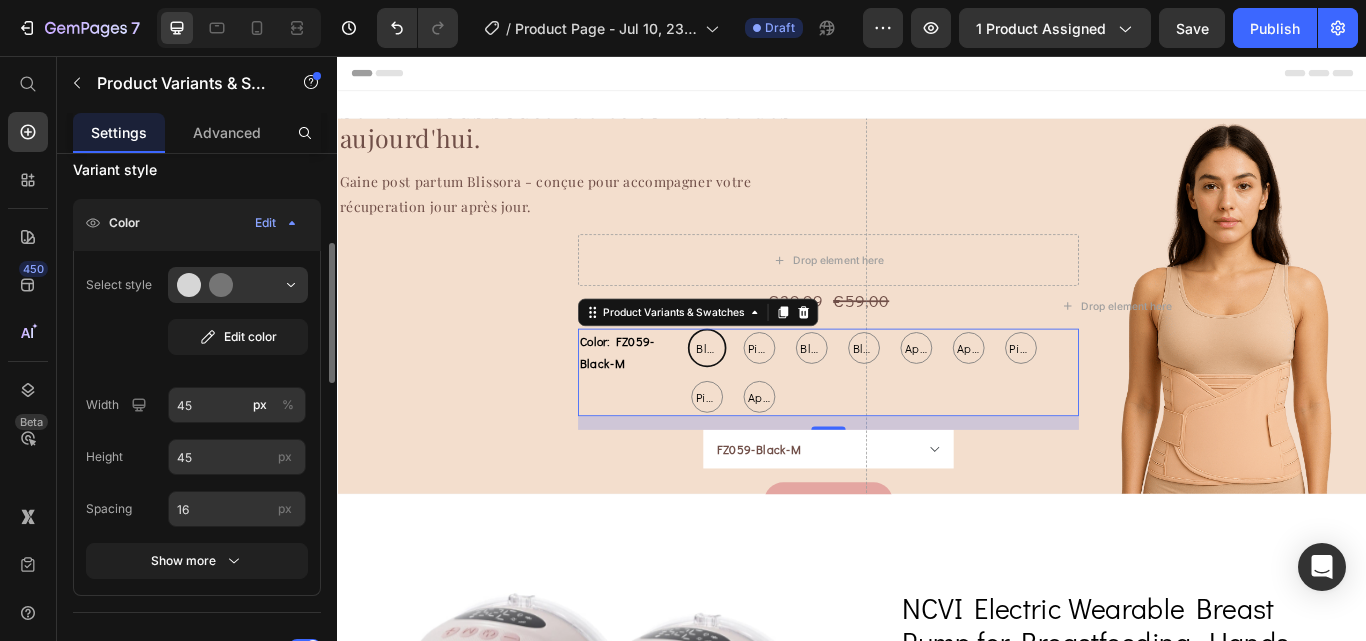 click on "Select style Edit color Width 45 px % Height 45 px Spacing 16 px Show more" 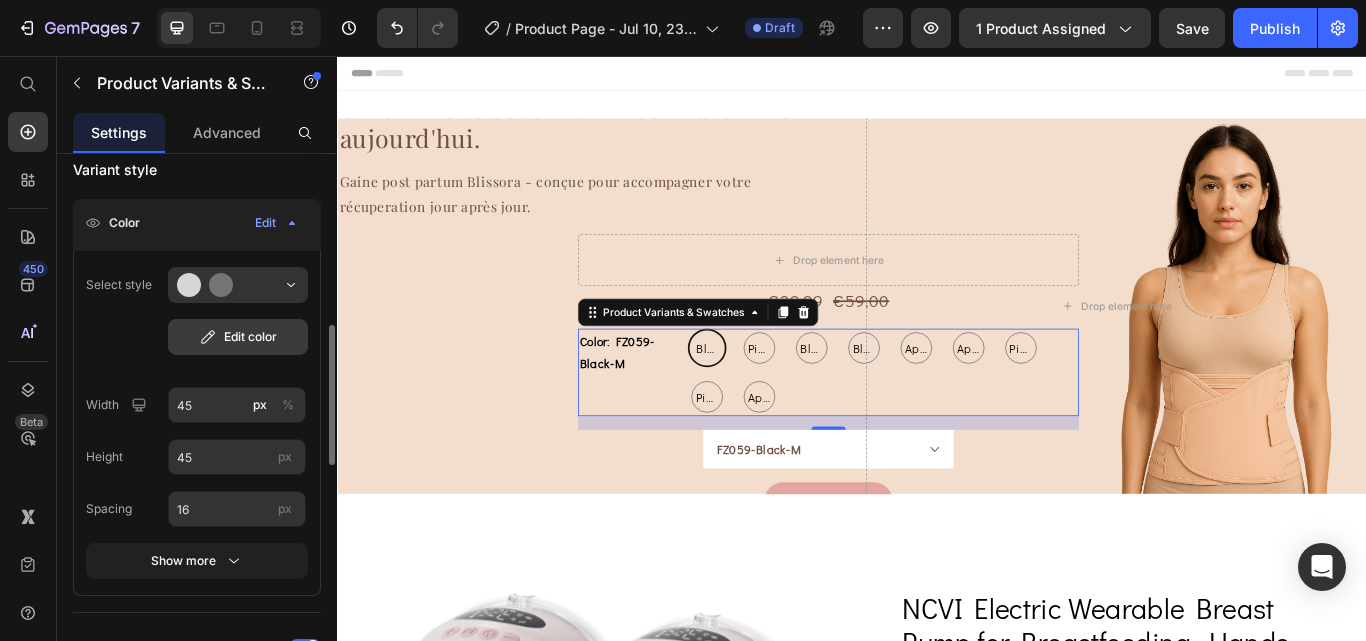 scroll, scrollTop: 414, scrollLeft: 0, axis: vertical 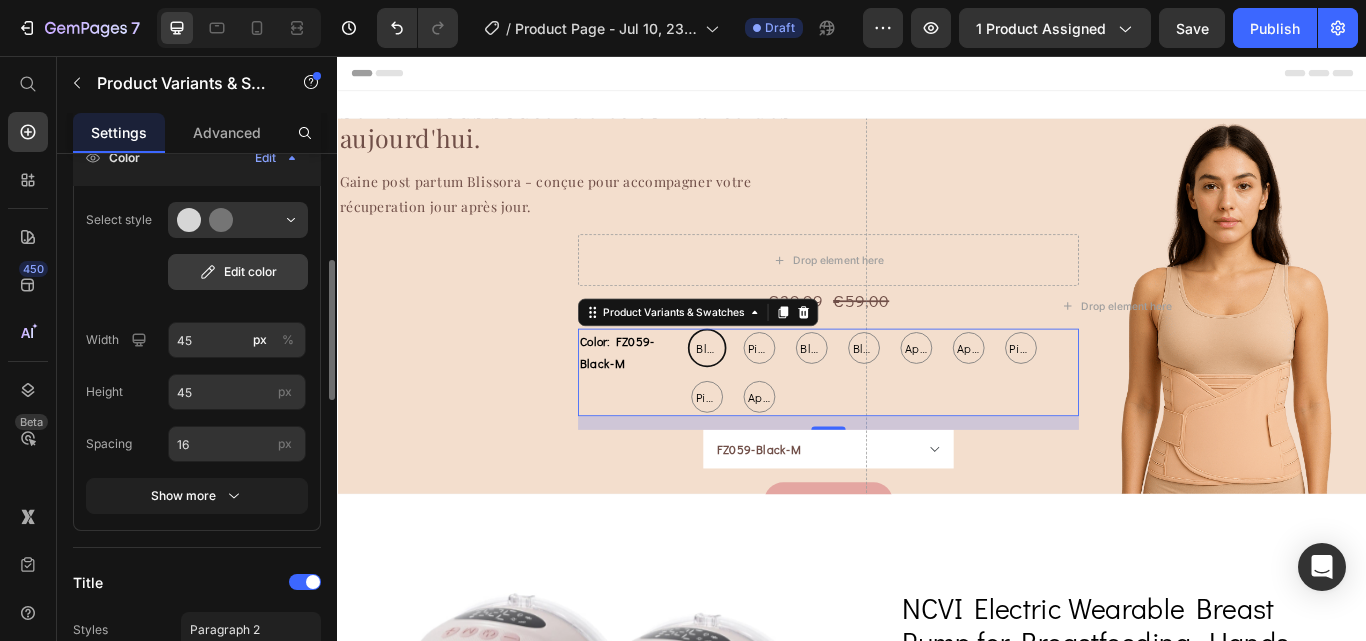 click on "Edit color" at bounding box center (238, 272) 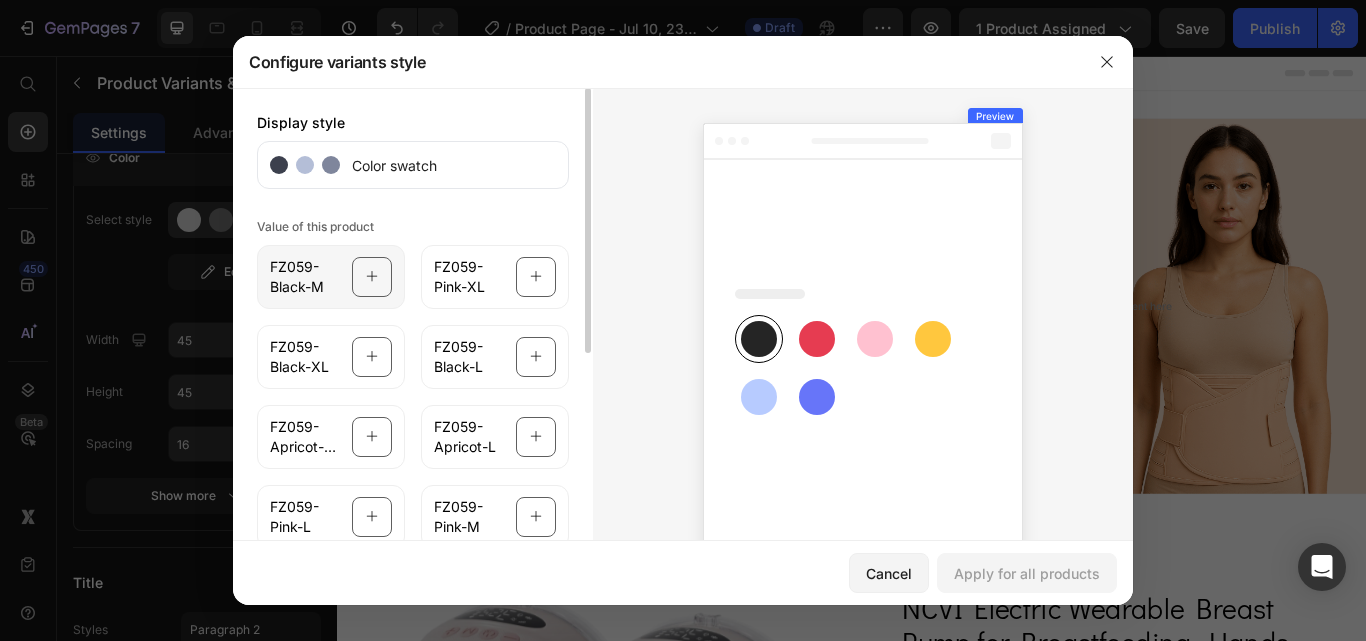 click at bounding box center (372, 277) 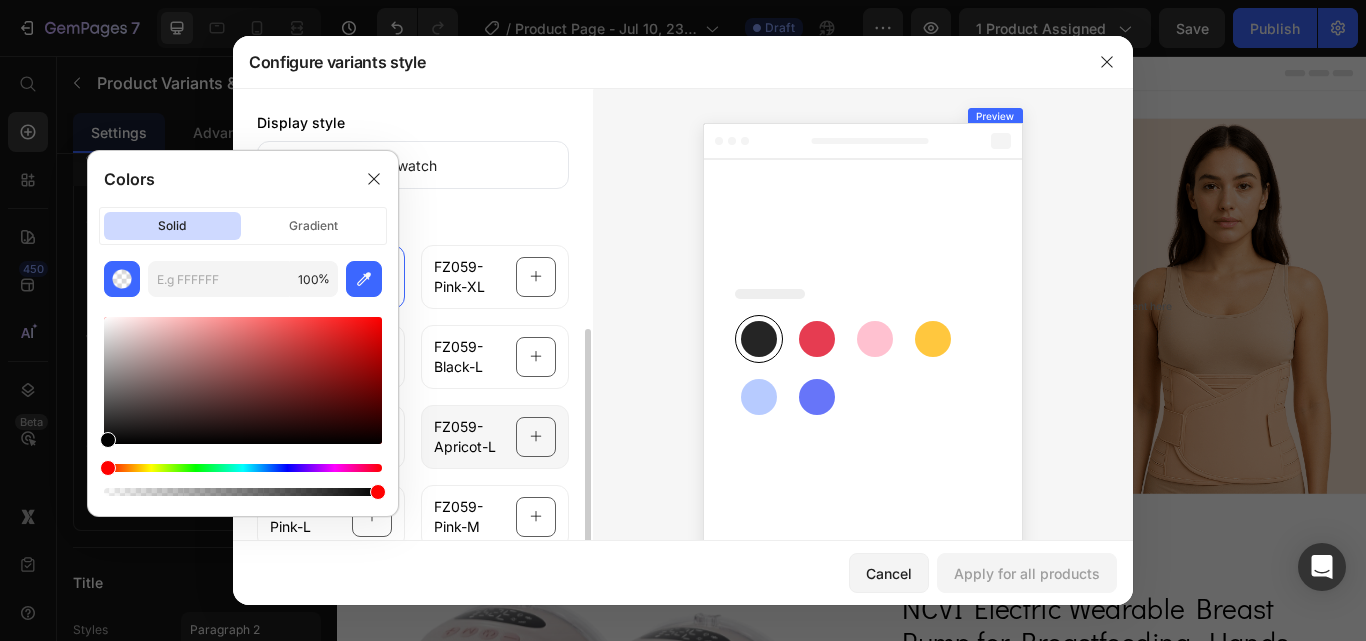 scroll, scrollTop: 163, scrollLeft: 0, axis: vertical 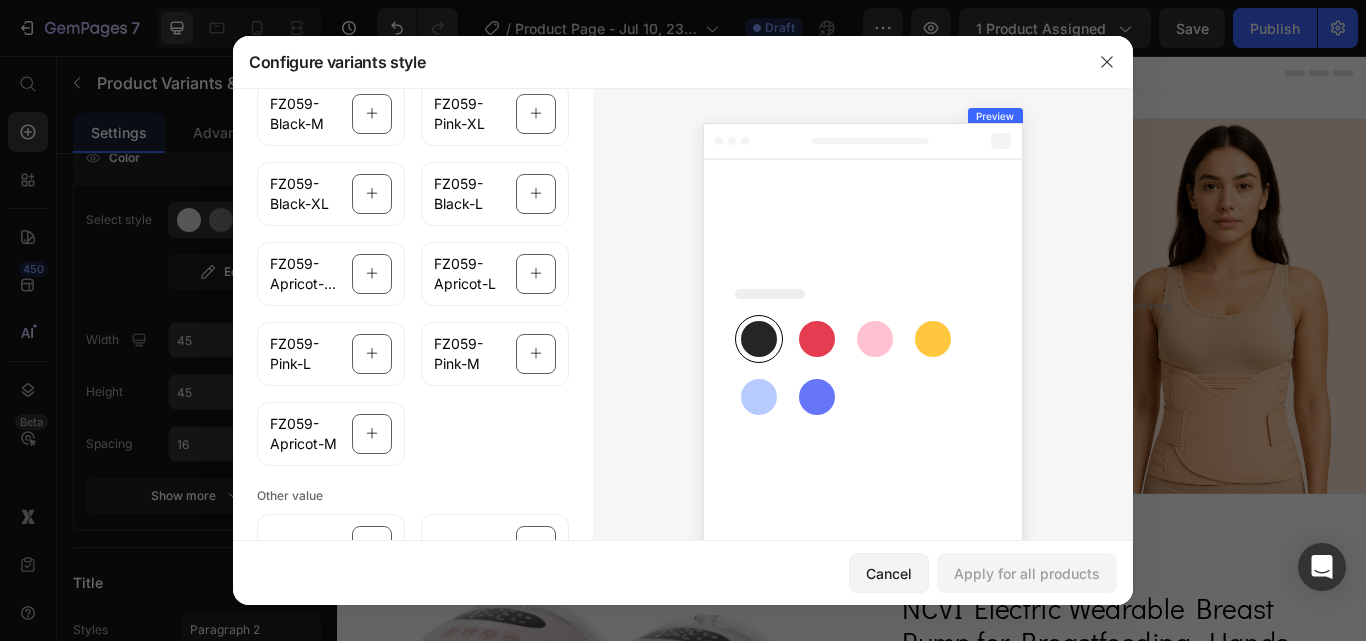 click 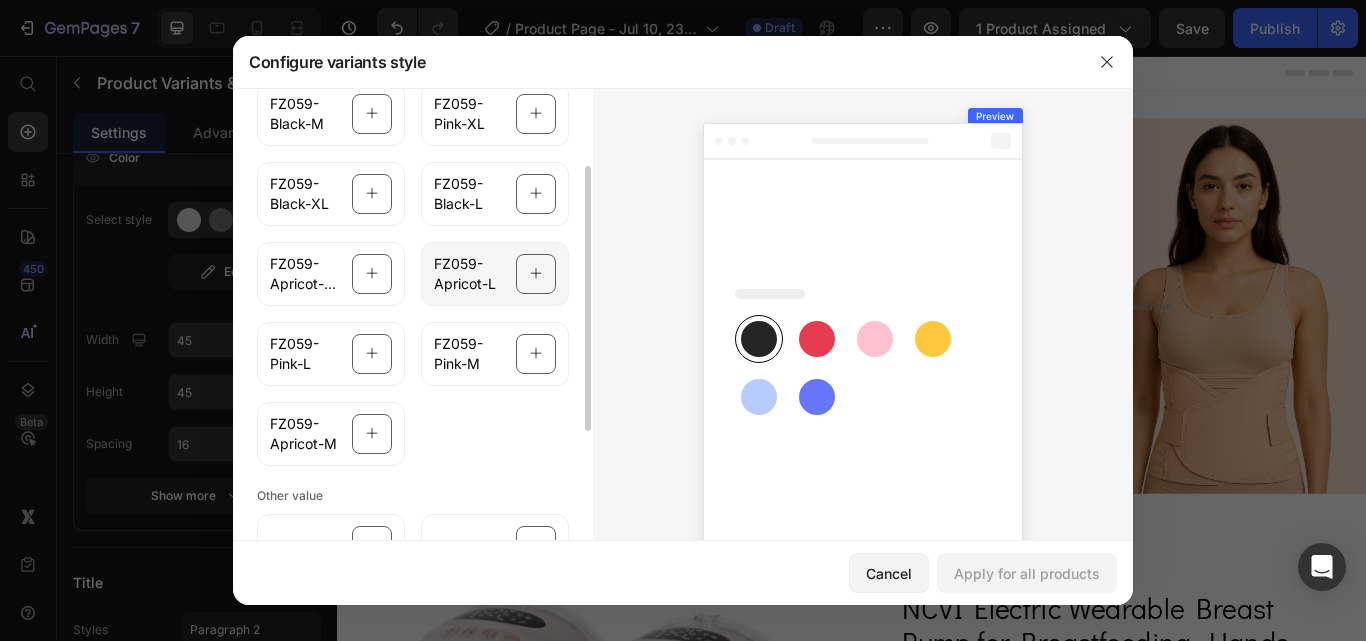 scroll, scrollTop: 0, scrollLeft: 0, axis: both 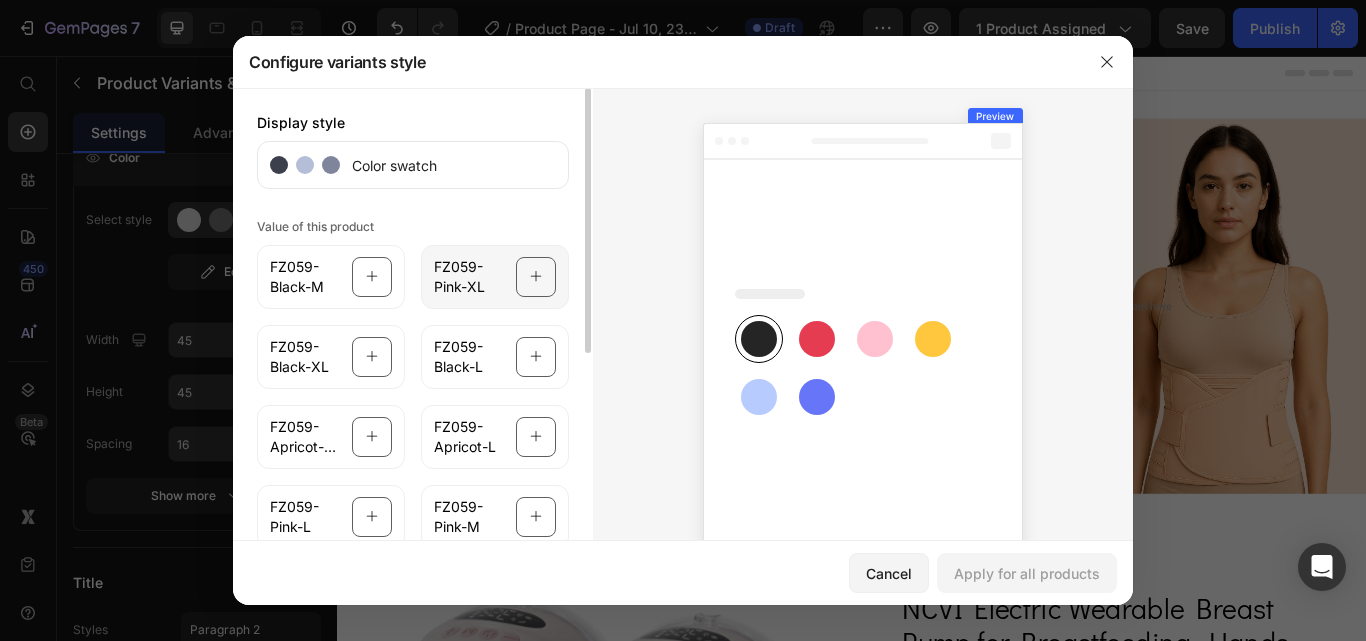 click on "FZ059-Pink-XL" at bounding box center [469, 277] 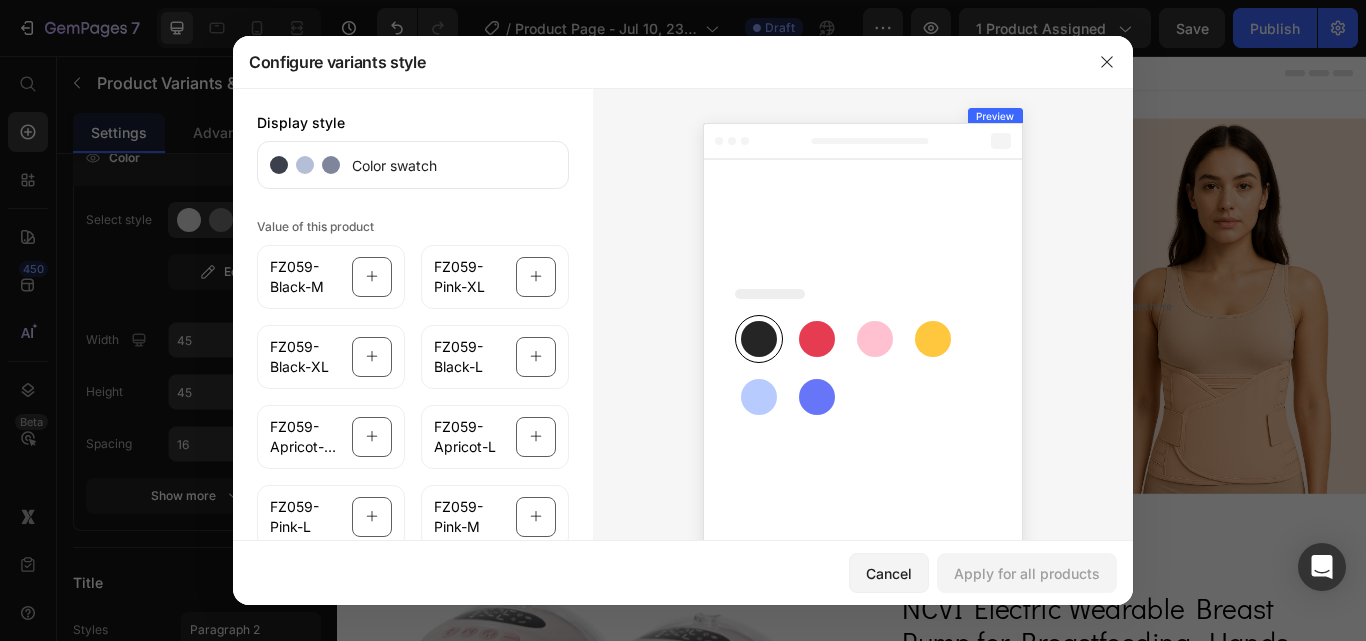 click 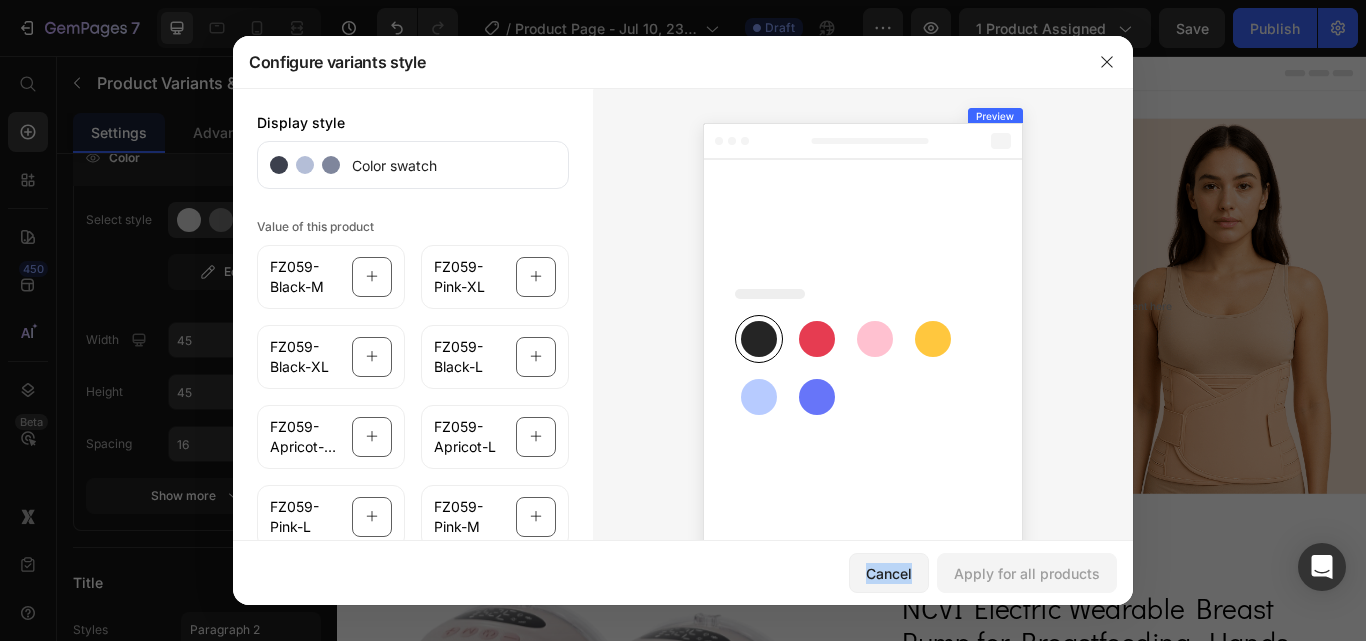 click 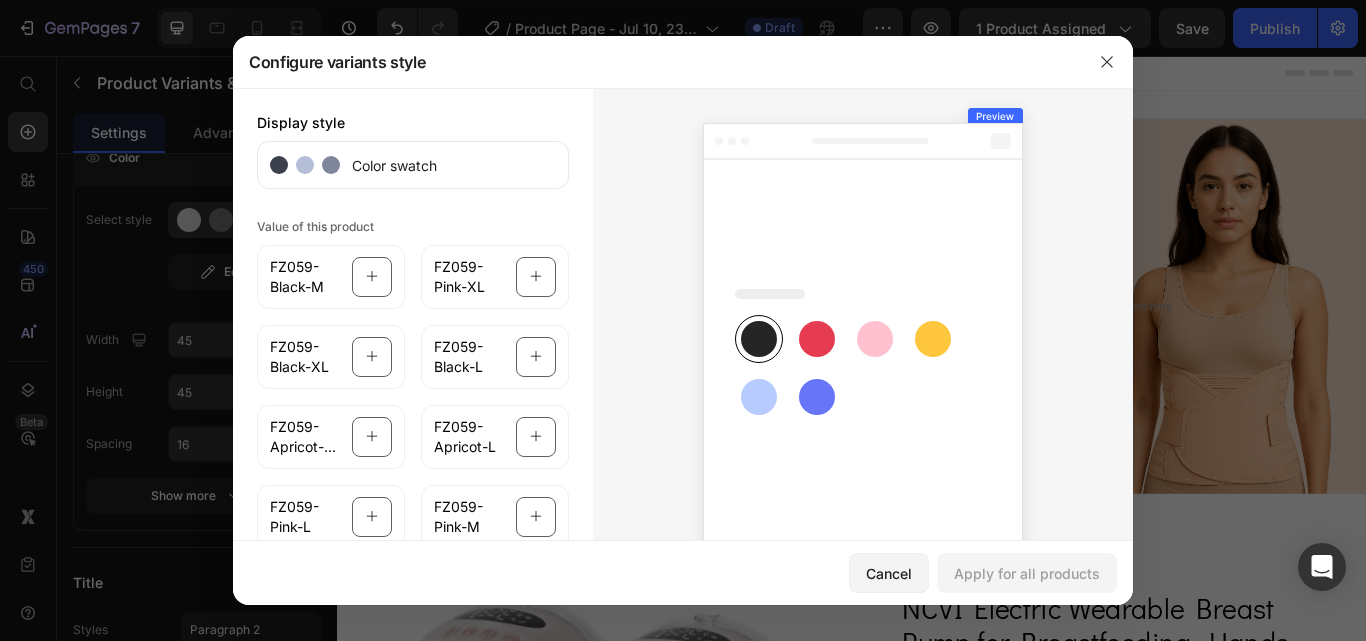 click 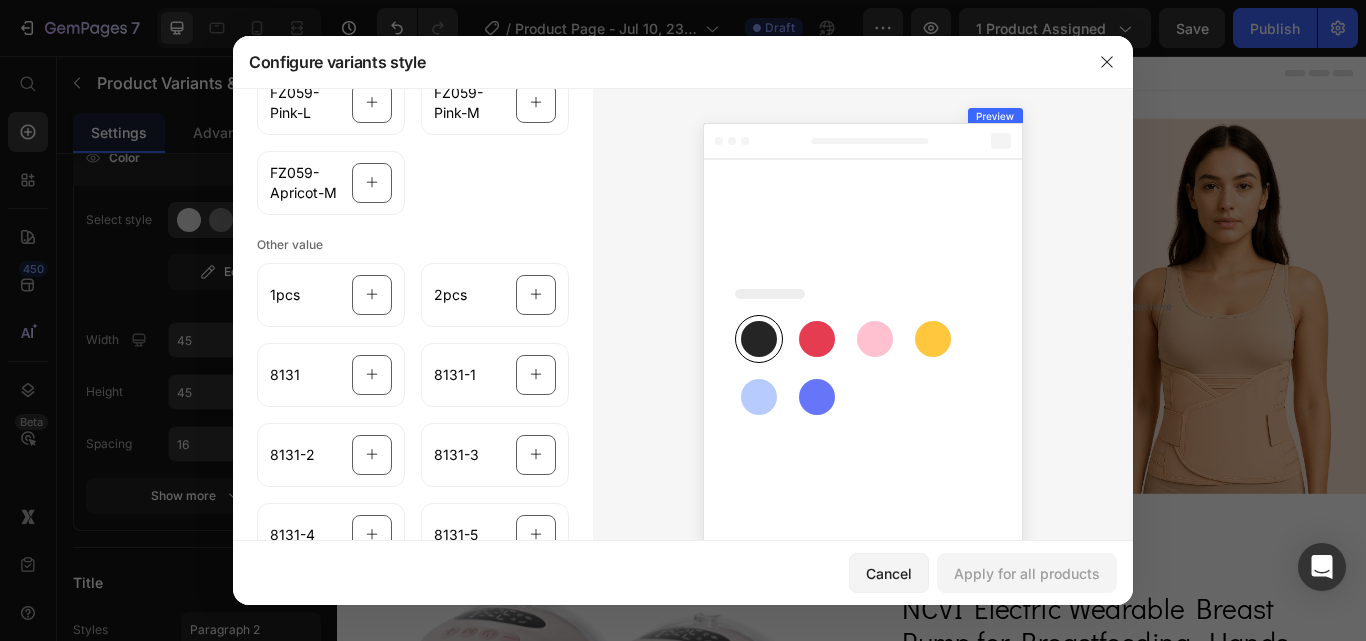 scroll, scrollTop: 603, scrollLeft: 0, axis: vertical 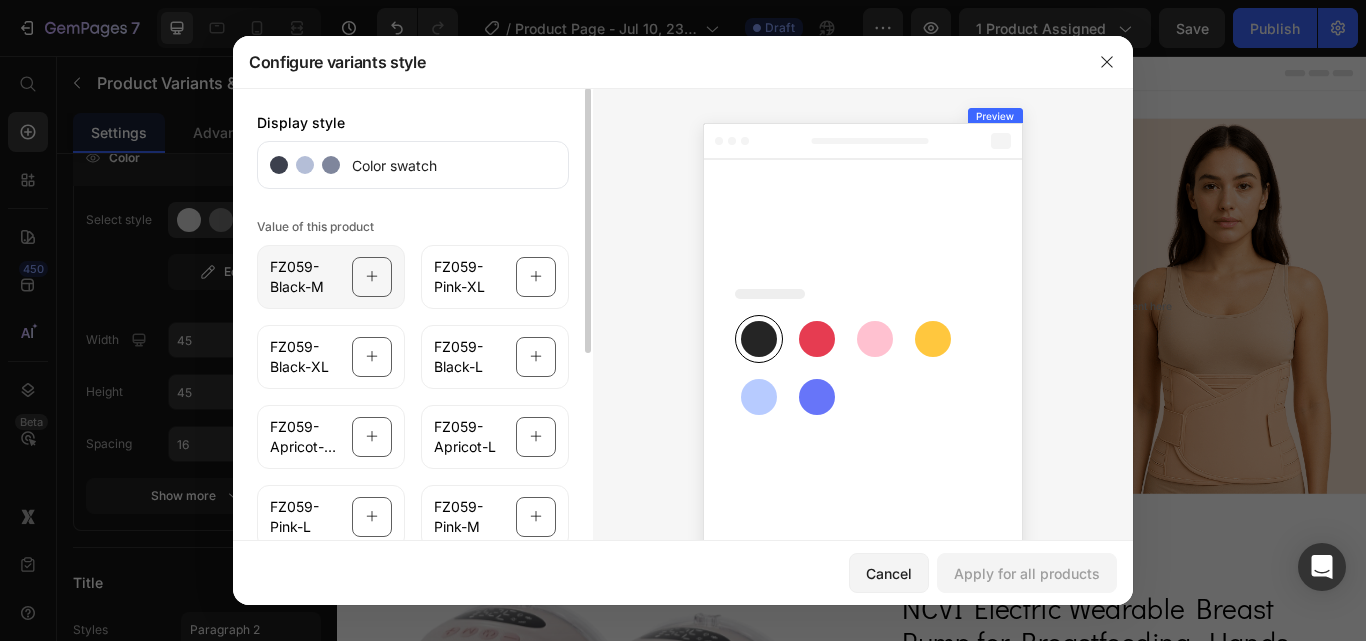click at bounding box center [372, 277] 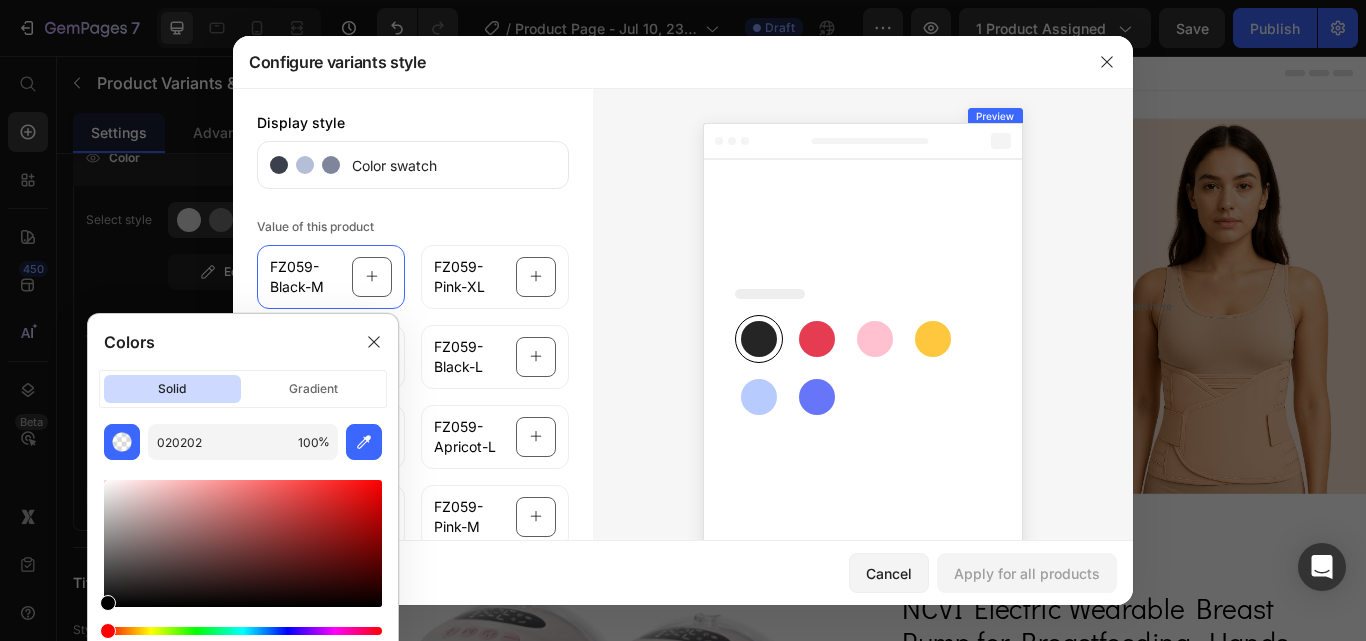 click at bounding box center (108, 603) 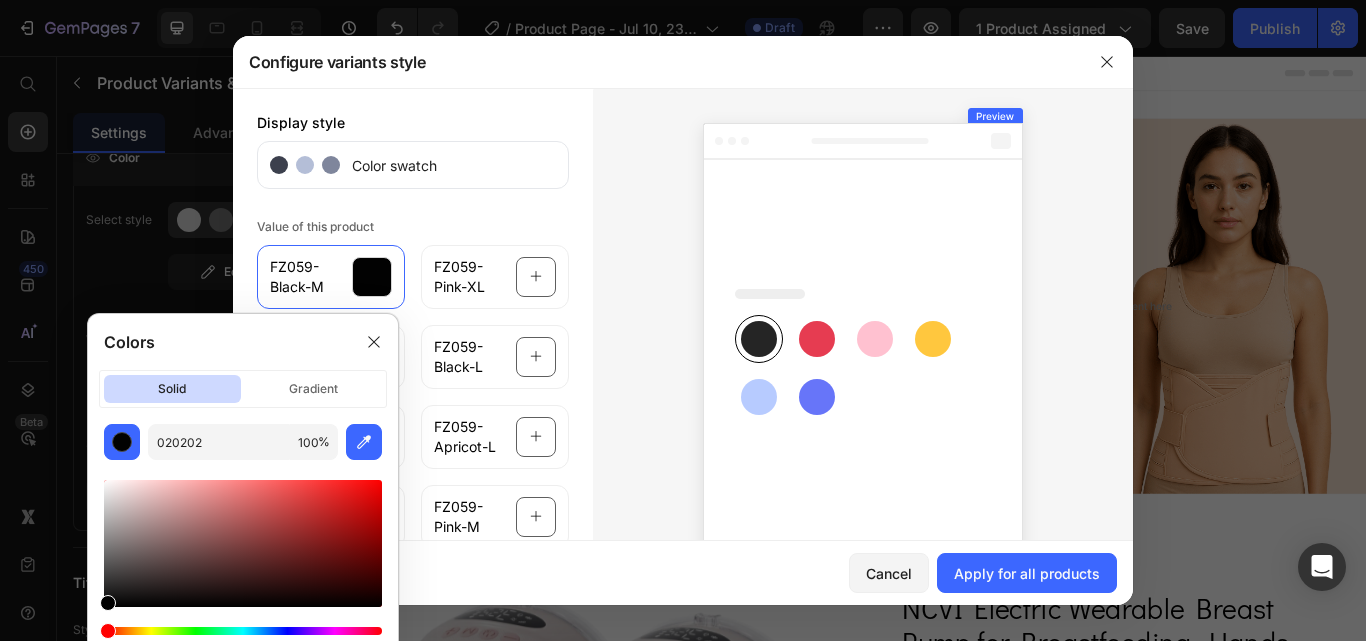 drag, startPoint x: 104, startPoint y: 605, endPoint x: 51, endPoint y: 673, distance: 86.21485 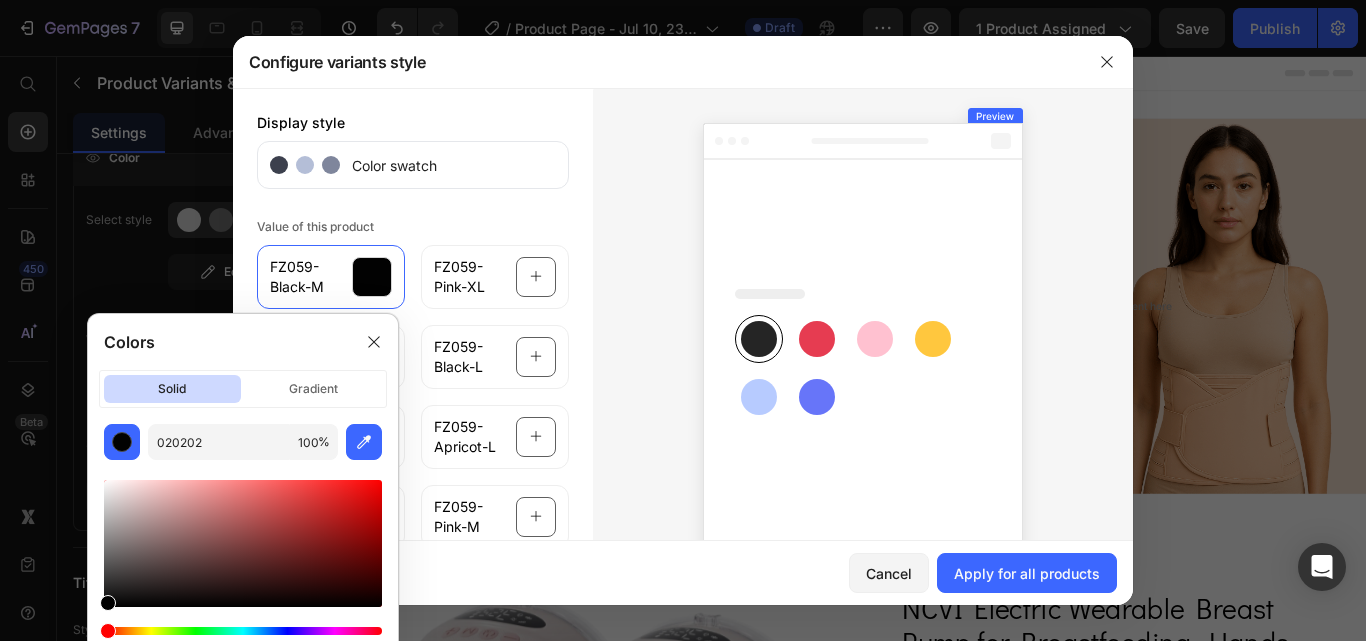 click on "7  Version history  /  Product Page - Jul 10, 23:35:31 Draft Preview 1 product assigned  Save   Publish  450 Beta Start with Sections Elements Hero Section Product Detail Brands Trusted Badges Guarantee Product Breakdown How to use Testimonials Compare Bundle FAQs Social Proof Brand Story Product List Collection Blog List Contact Sticky Add to Cart Custom Footer Browse Library 450 Layout
Row
Row
Row
Row Text
Heading
Text Block Button
Button
Button
Sticky Back to top Media" at bounding box center (683, 0) 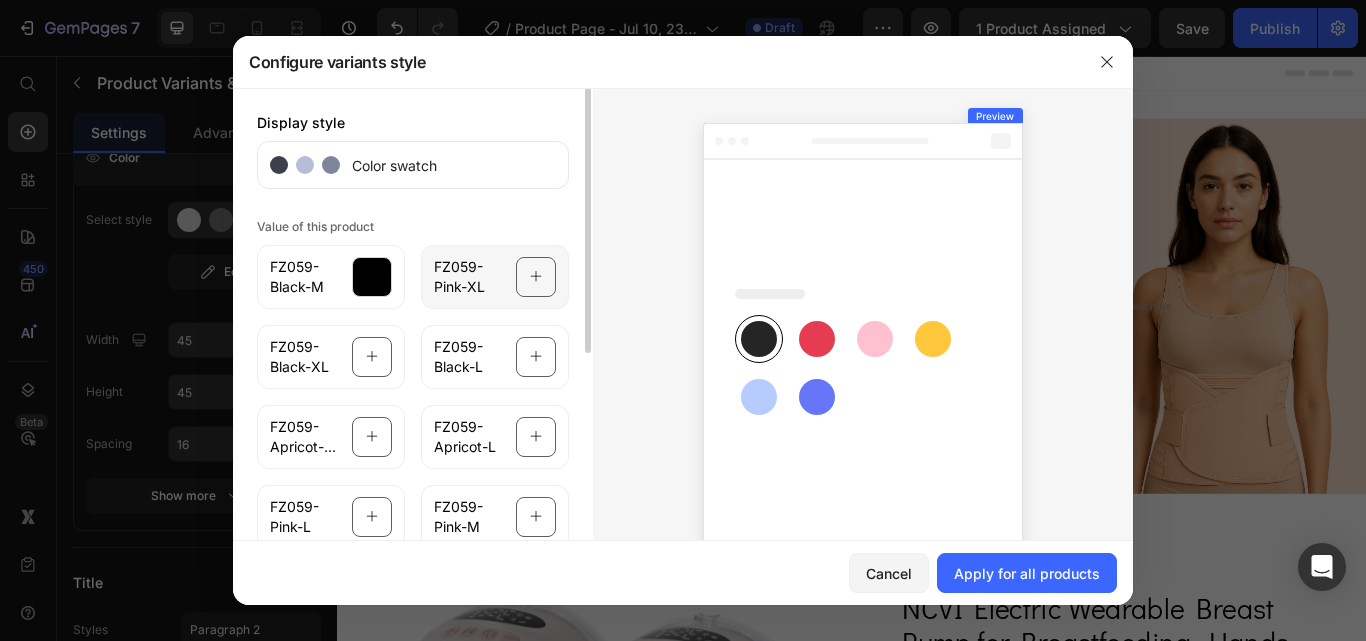 click on "FZ059-Pink-XL" at bounding box center [469, 277] 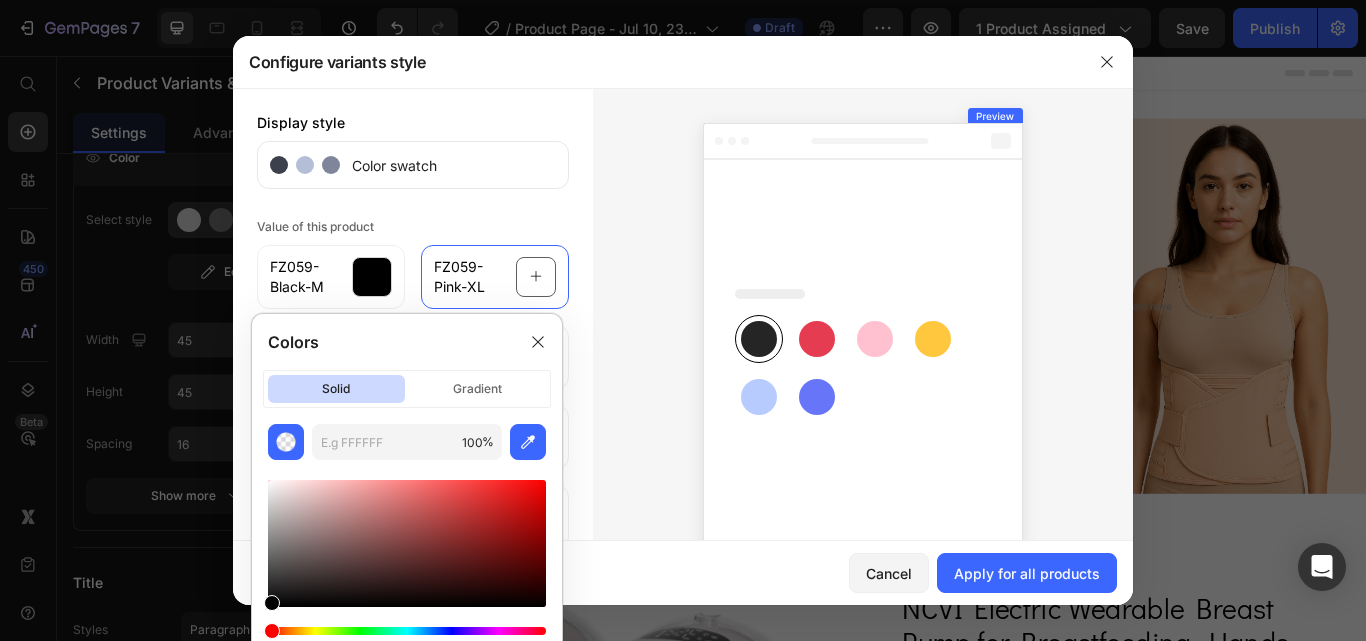 click at bounding box center (407, 543) 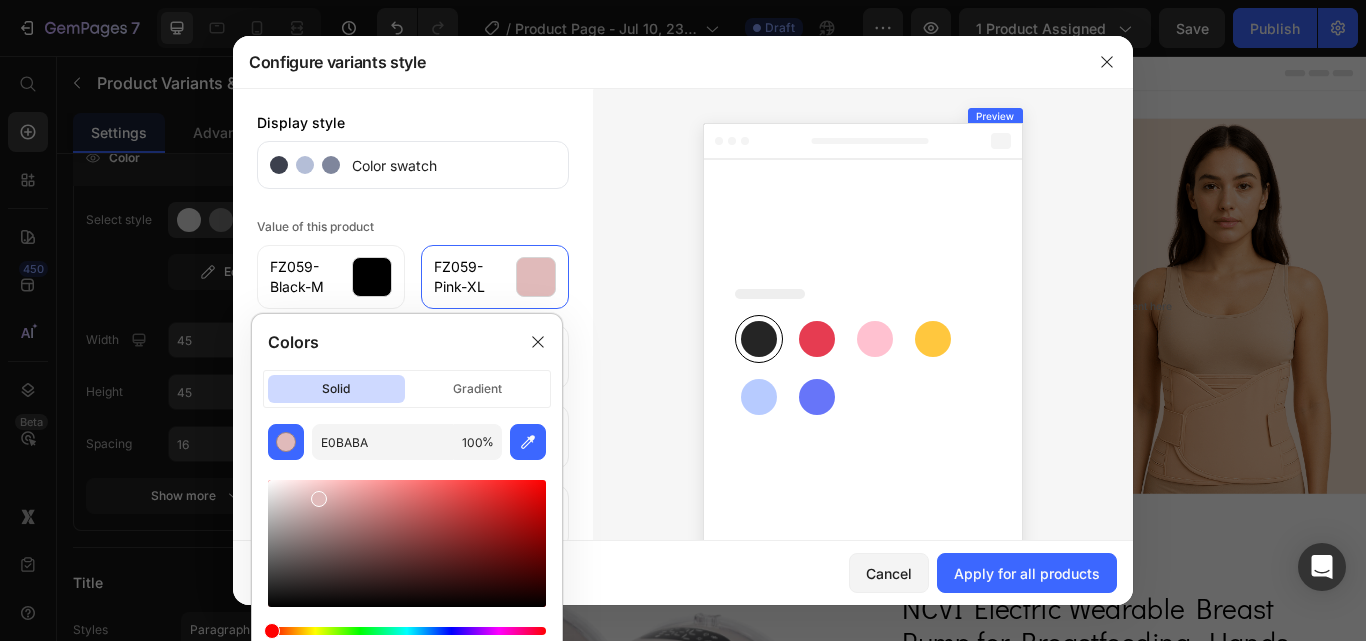click at bounding box center (407, 543) 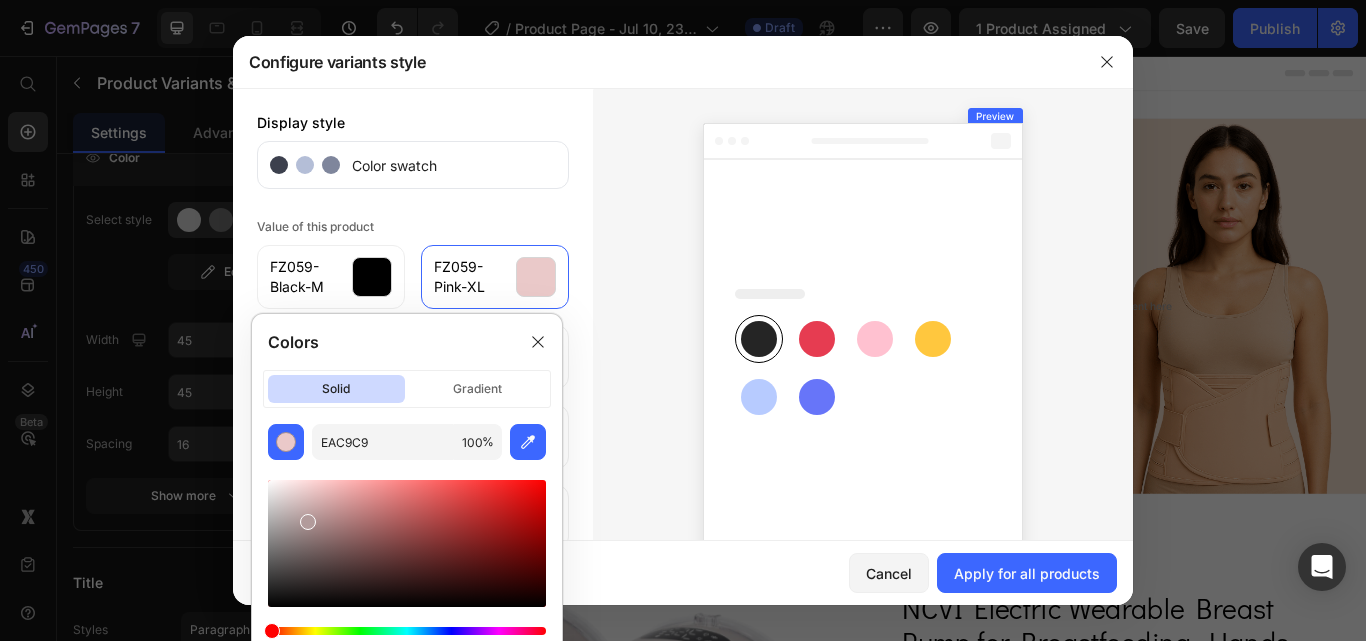 drag, startPoint x: 309, startPoint y: 490, endPoint x: 306, endPoint y: 518, distance: 28.160255 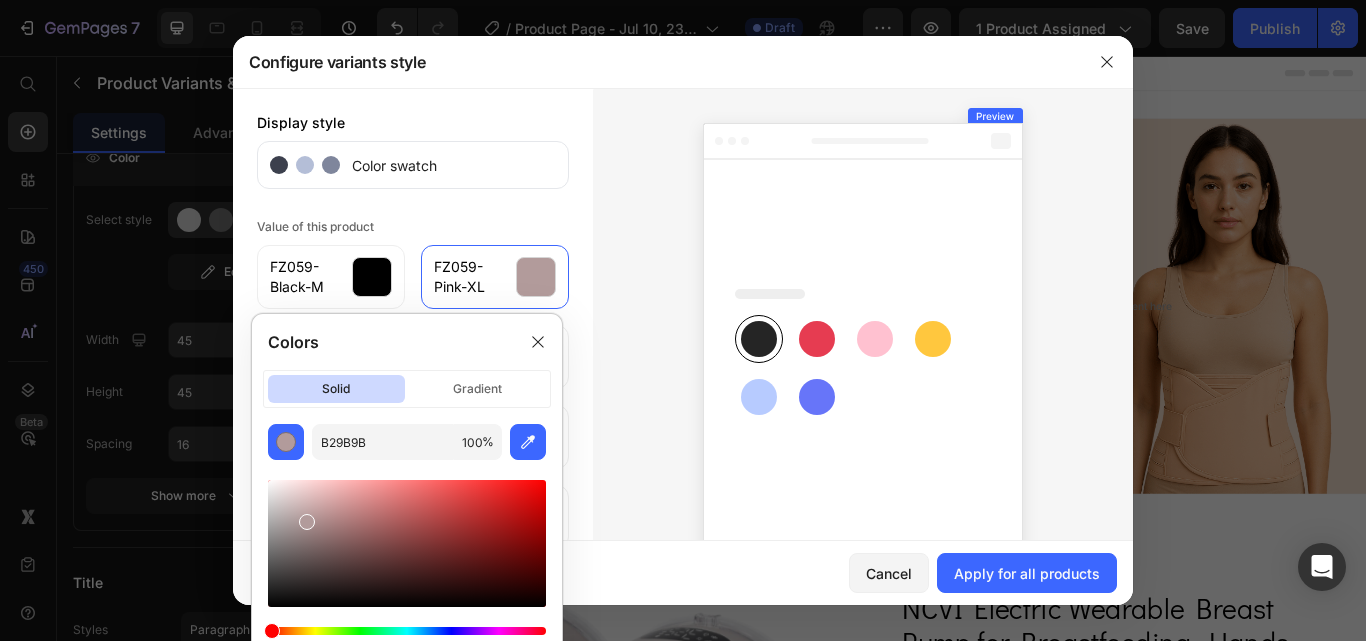click at bounding box center (307, 522) 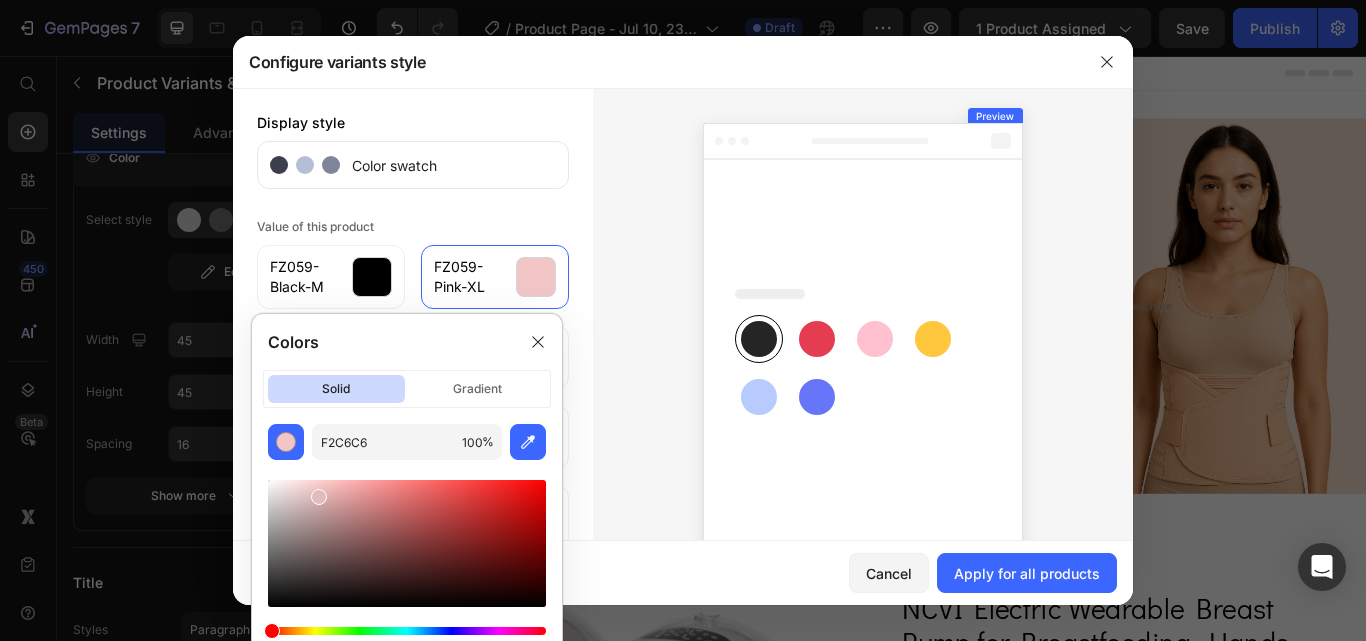drag, startPoint x: 306, startPoint y: 518, endPoint x: 317, endPoint y: 493, distance: 27.313 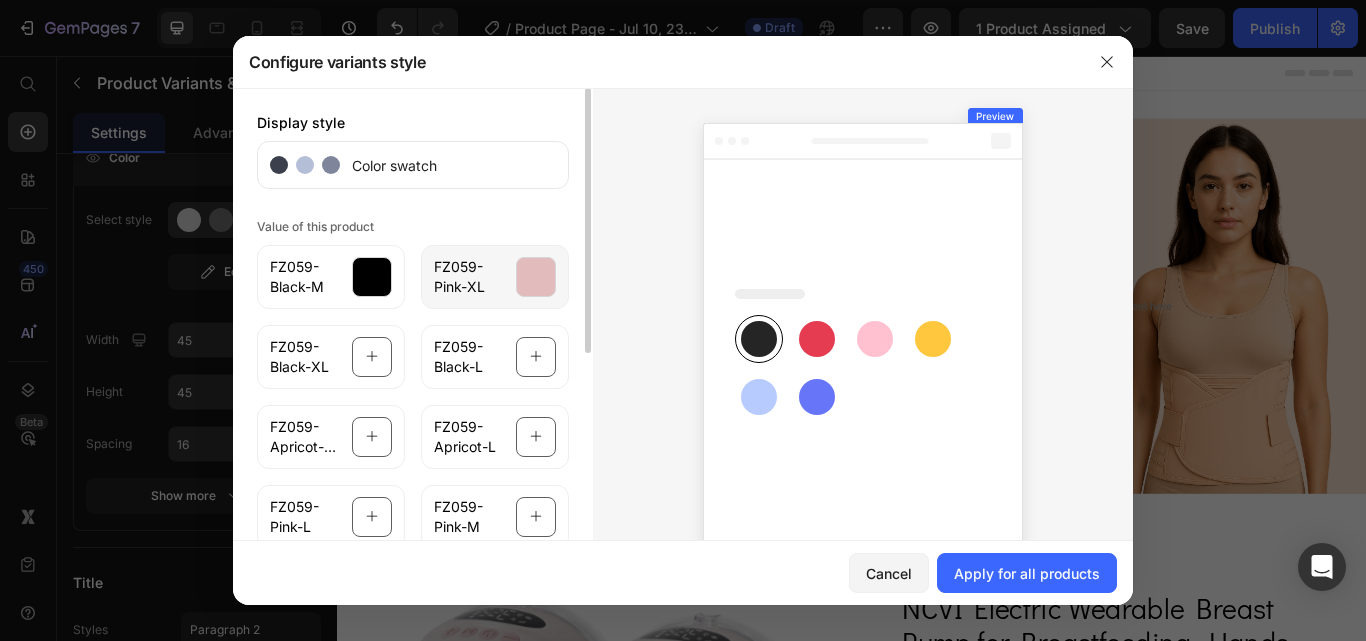 click on "FZ059-Pink-XL" 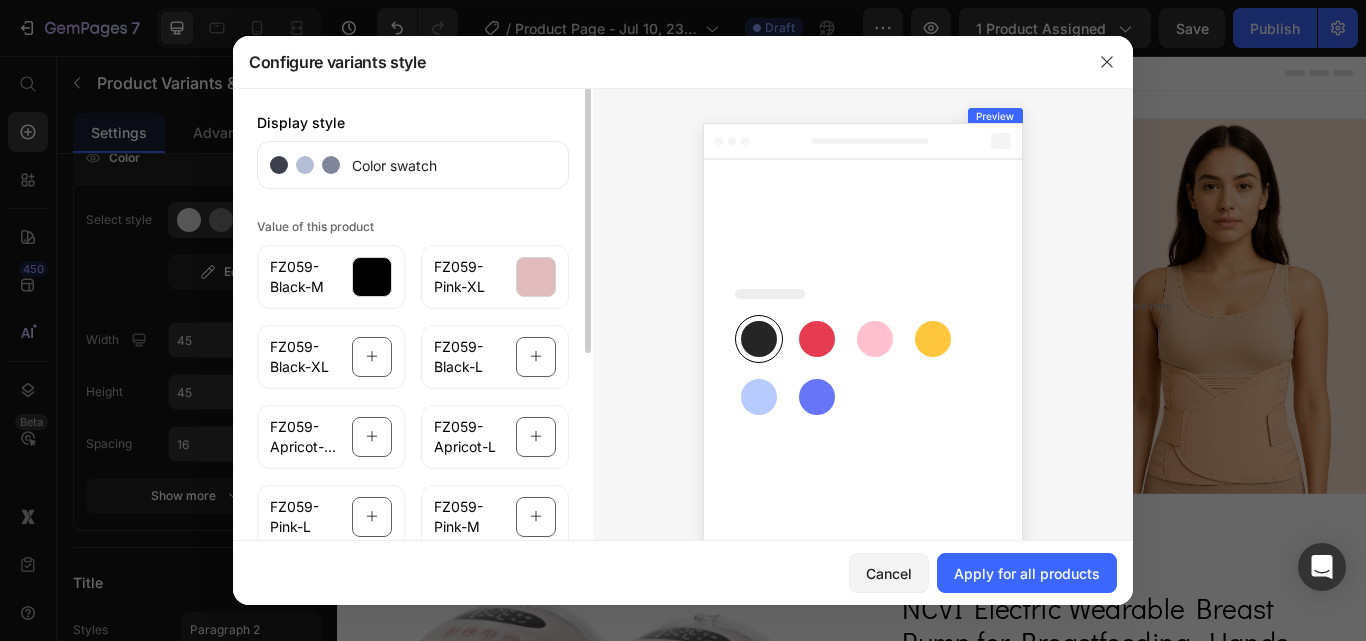 click on "Display style Color swatch Value of this product FZ059-Black-M - €39,99  FZ059-Pink-XL - €39,99  FZ059-Black-XL - €39,99  FZ059-Black-L - €39,99  FZ059-Apricot-XL - €39,99  FZ059-Apricot-L - €39,99  FZ059-Pink-L - €39,99  FZ059-Pink-M - €39,99  FZ059-Apricot-M - €39,99  Product Variants & Swatches Add to cart Add to Cart Product
Drop element here Hero Banner Row Section 1" at bounding box center [413, 365] 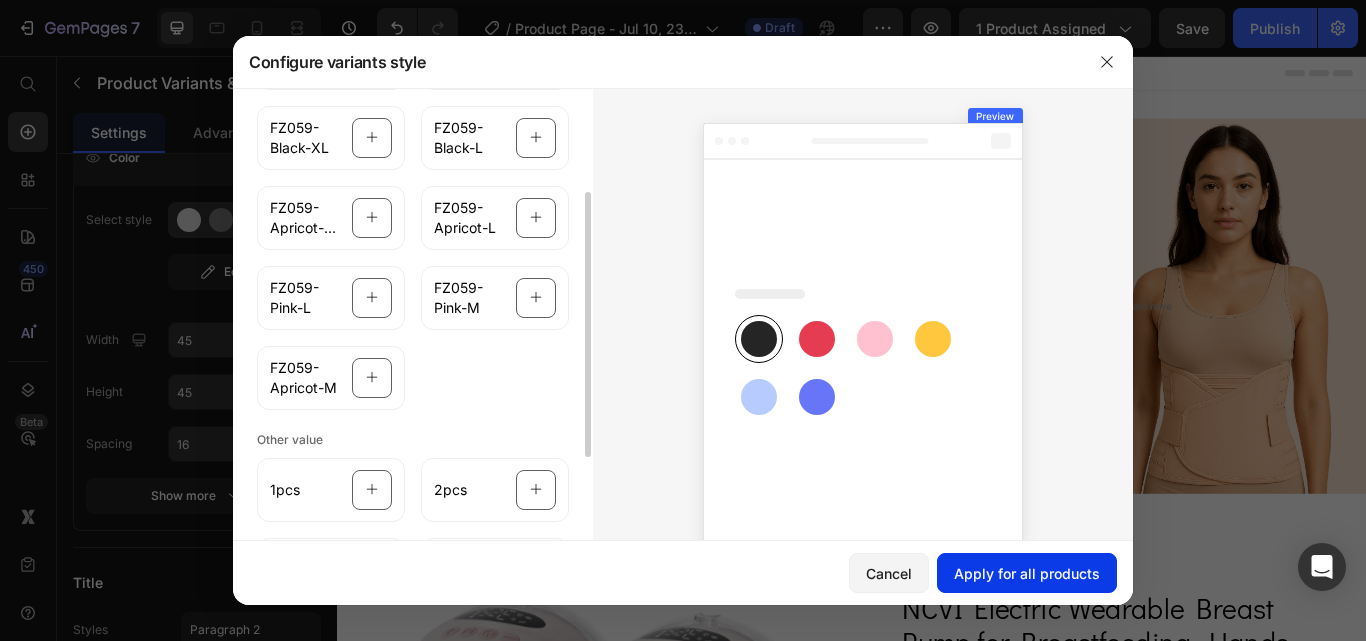 scroll, scrollTop: 224, scrollLeft: 0, axis: vertical 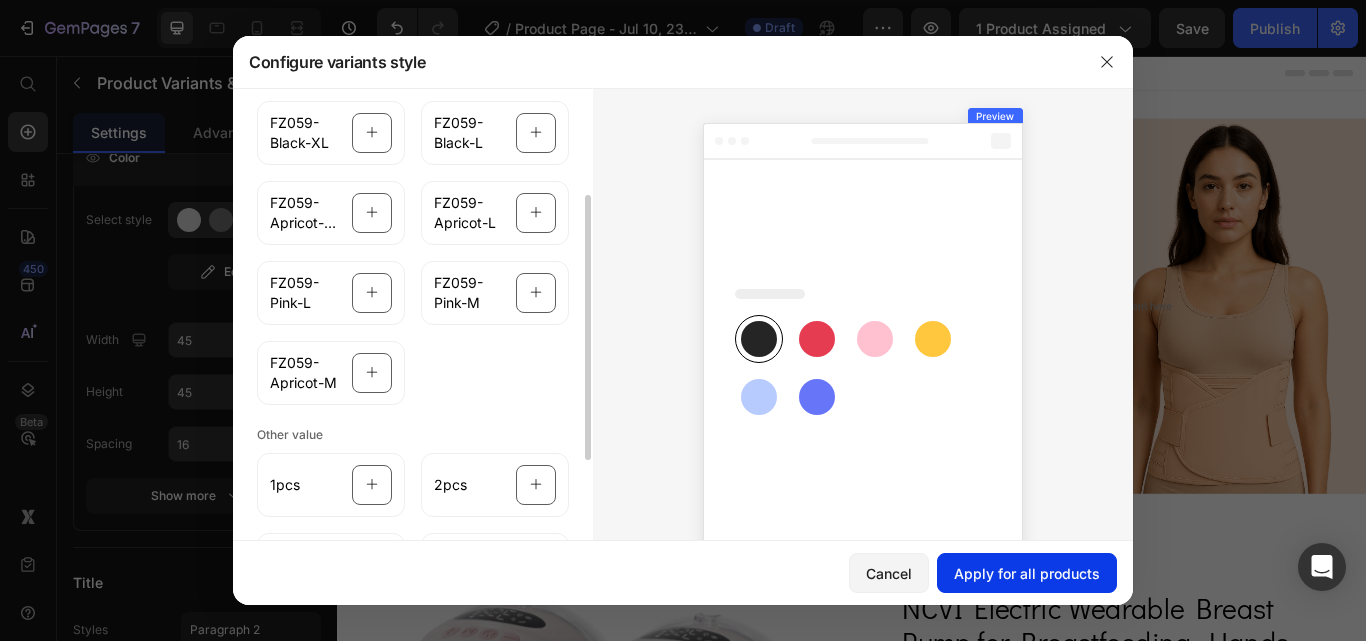 click on "Apply for all products" at bounding box center [1027, 573] 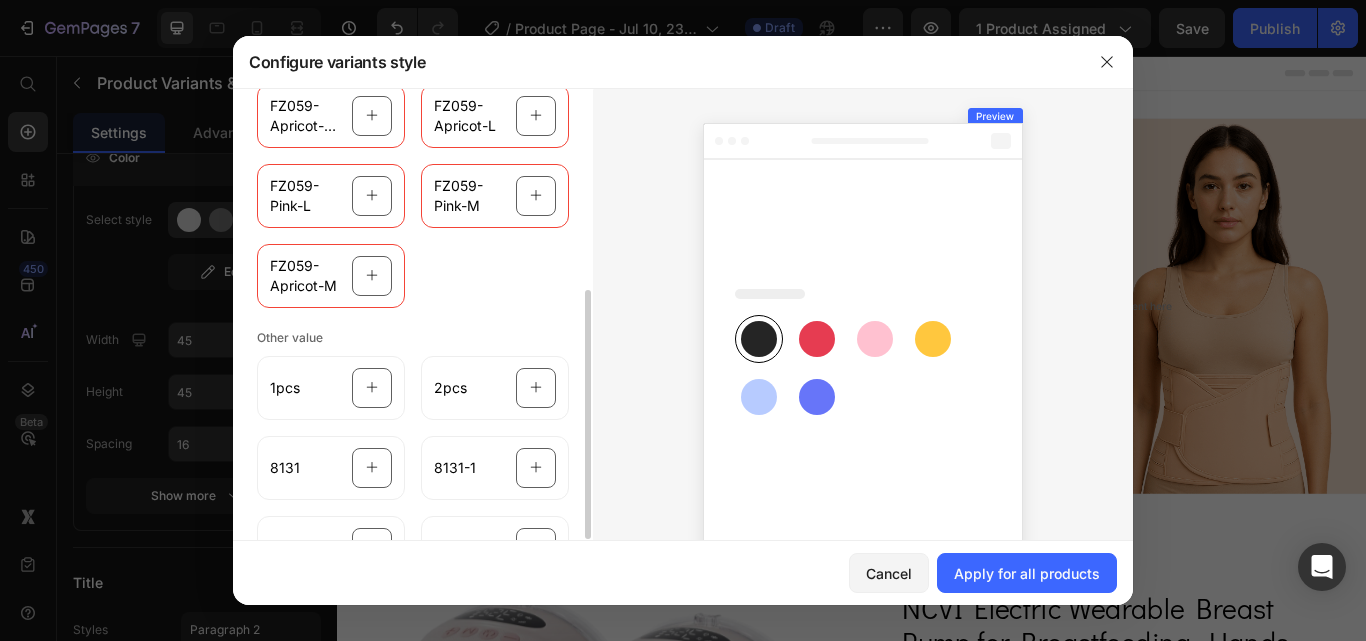 scroll, scrollTop: 410, scrollLeft: 0, axis: vertical 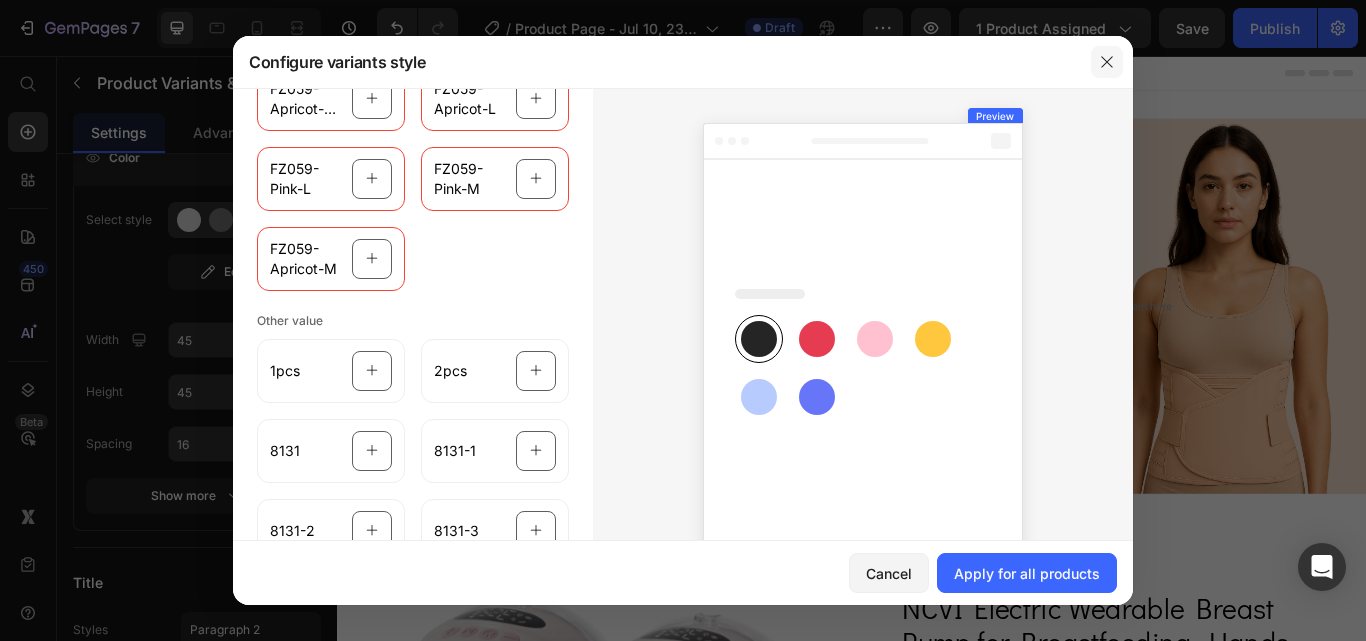 click 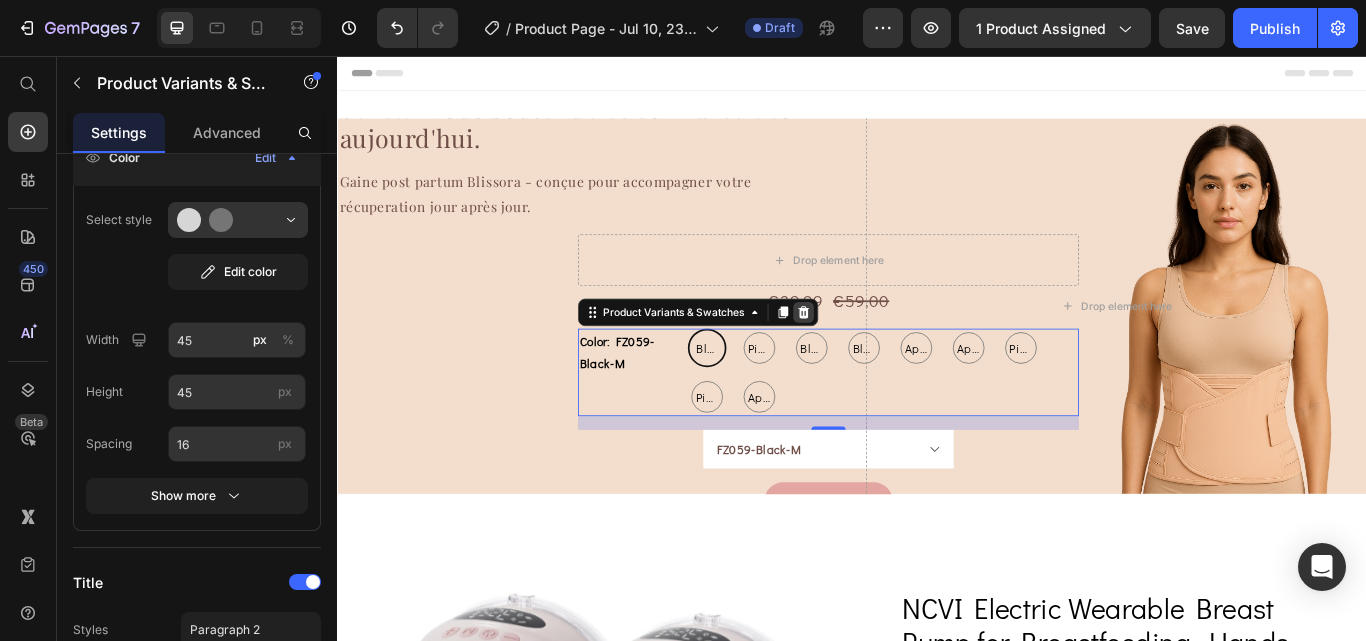 click 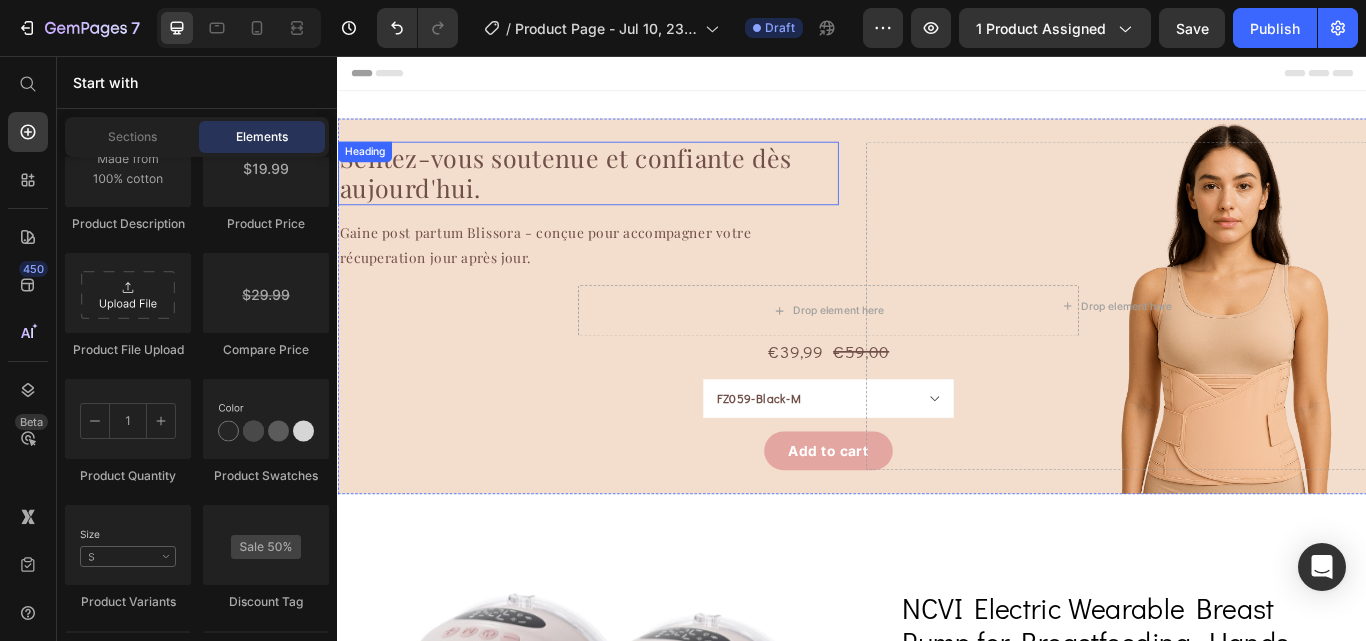 click on "Sentez-vous soutenue et confiante dès aujourd'hui." at bounding box center [629, 193] 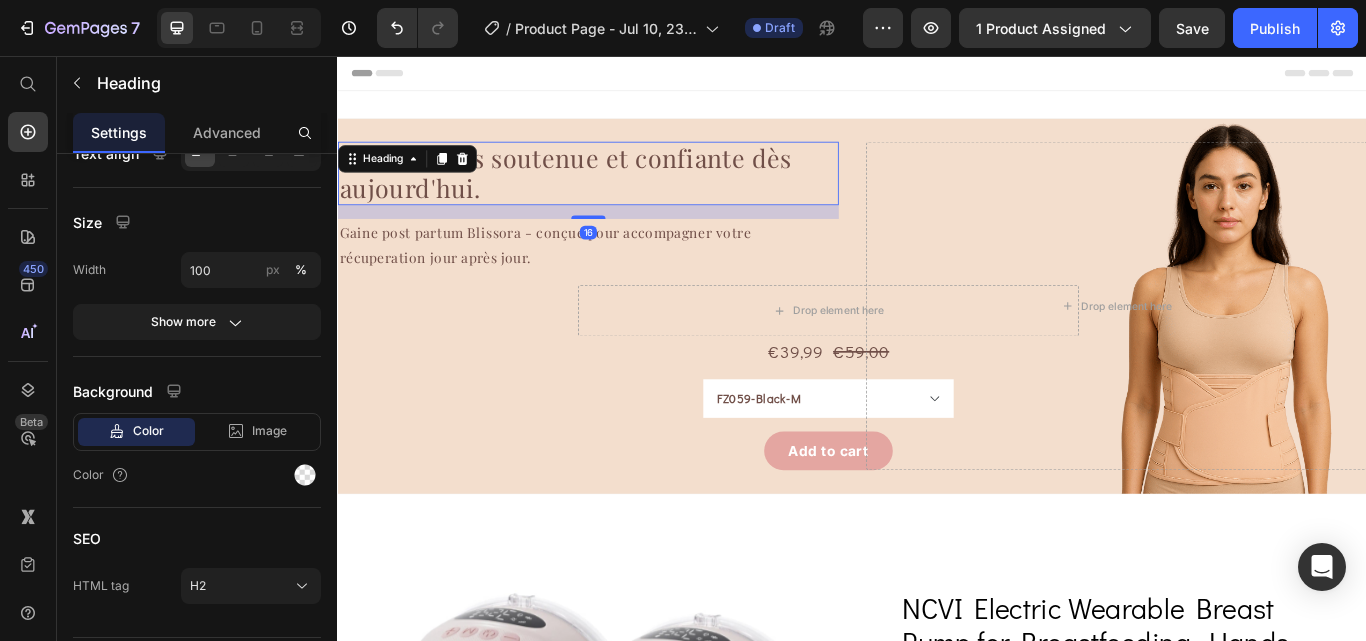 scroll, scrollTop: 0, scrollLeft: 0, axis: both 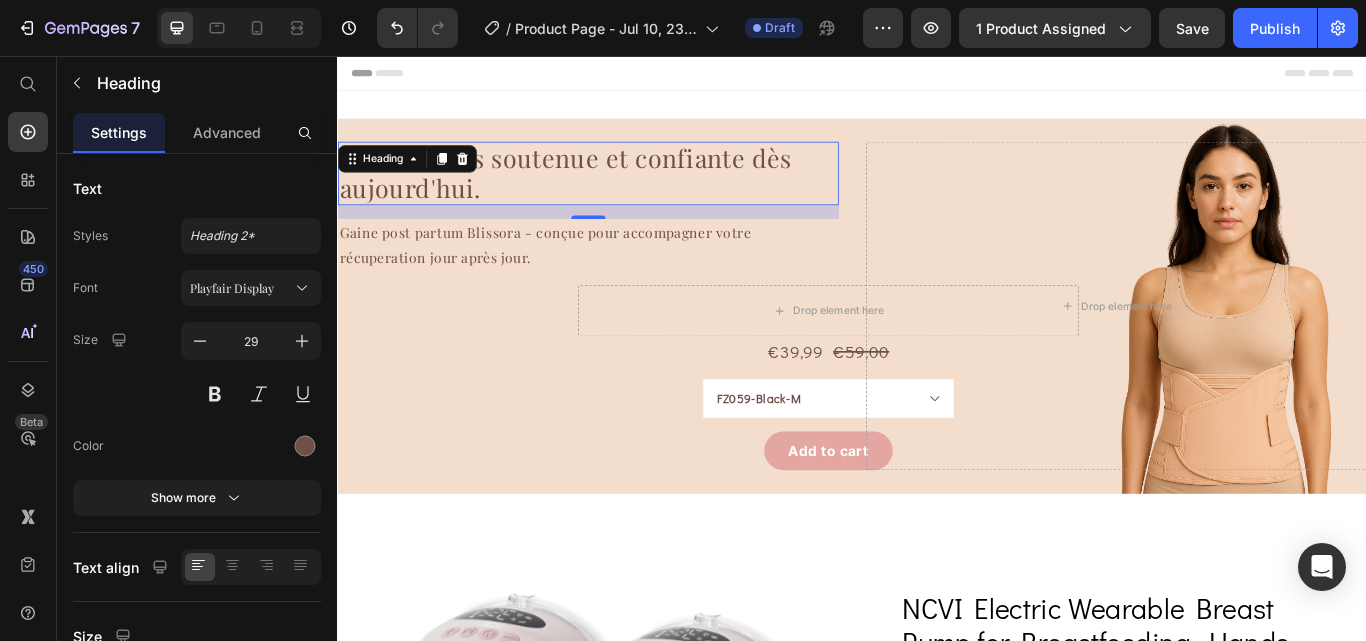 click on "Sentez-vous soutenue et confiante dès aujourd'hui." at bounding box center (629, 193) 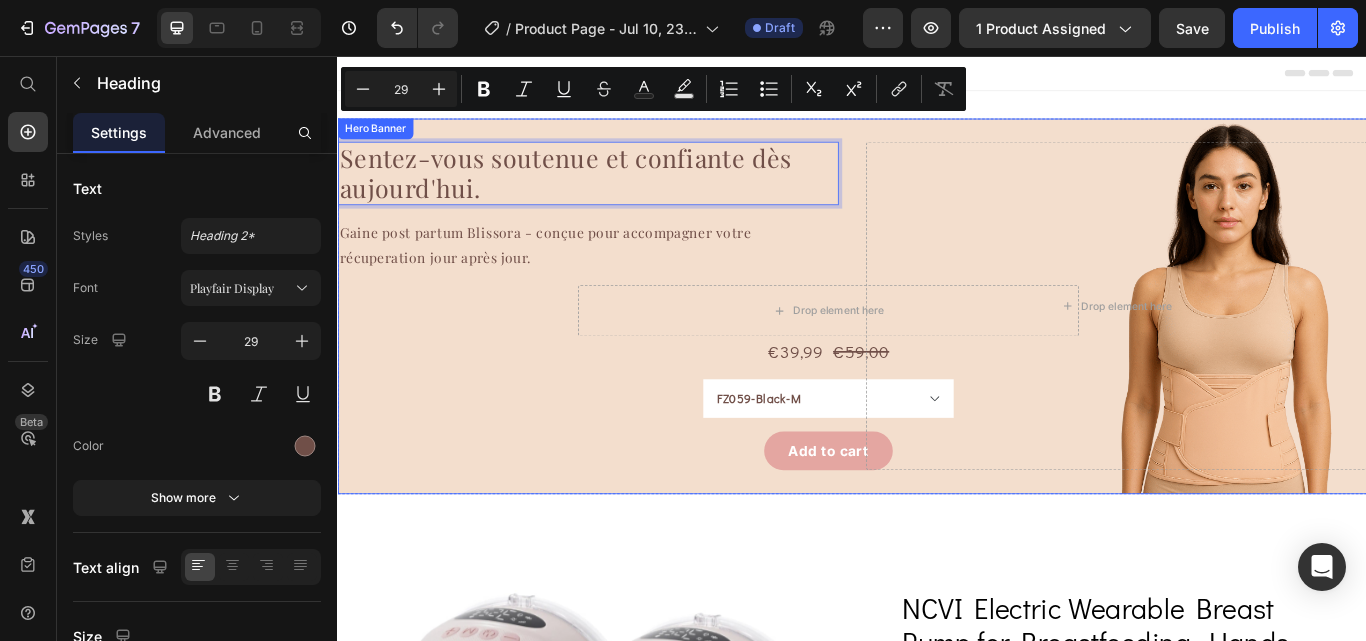 drag, startPoint x: 518, startPoint y: 183, endPoint x: 341, endPoint y: 127, distance: 185.64752 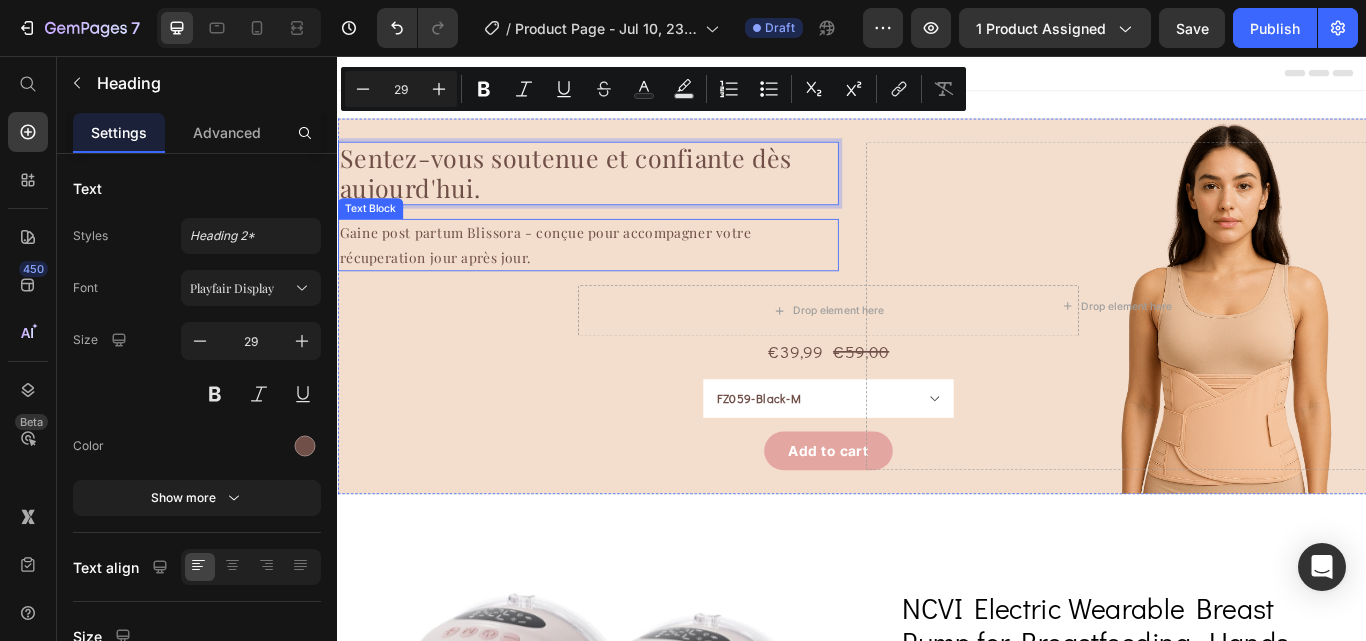 click on "Gaine post partum Blissora - conçue pour accompagner votre récuperation jour après jour." at bounding box center (629, 277) 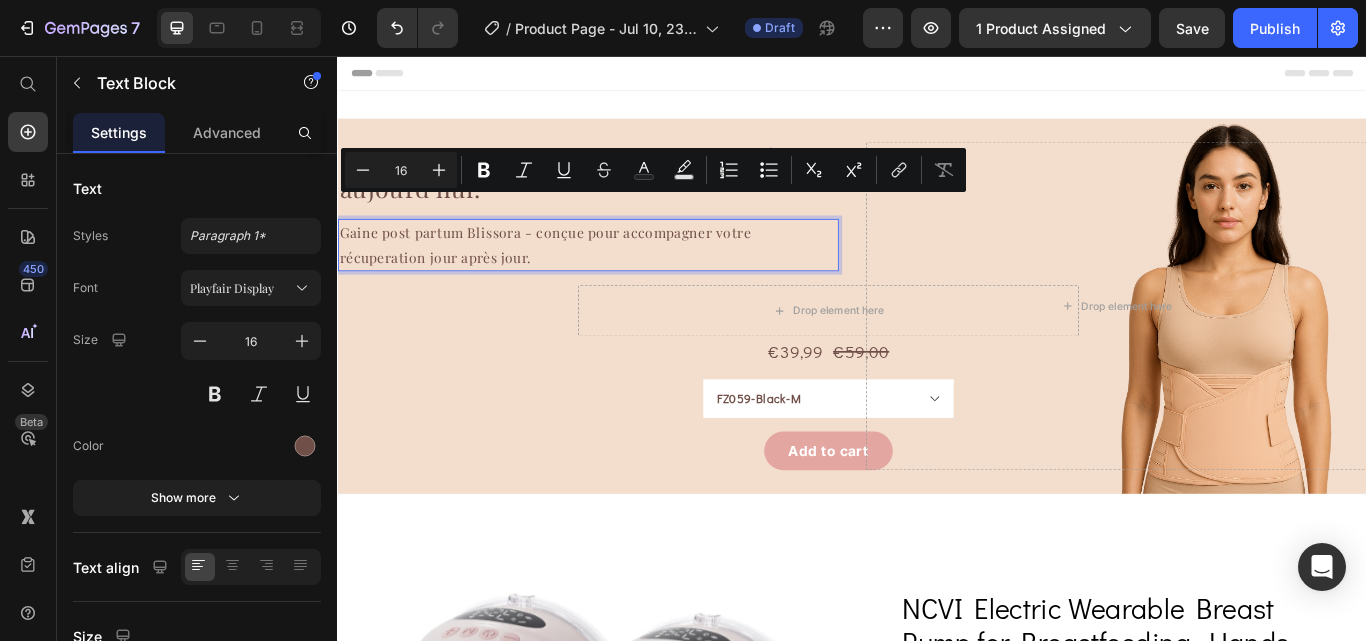 drag, startPoint x: 576, startPoint y: 264, endPoint x: 338, endPoint y: 227, distance: 240.85889 